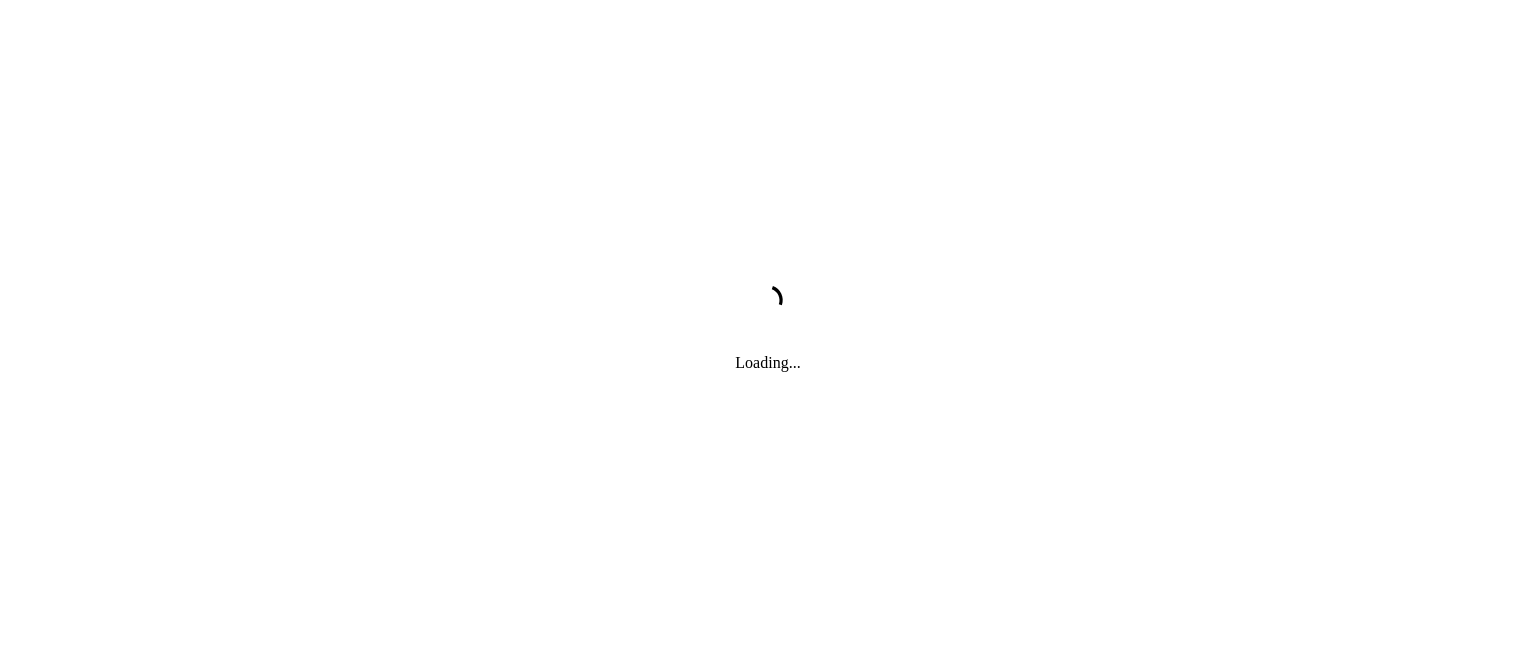 scroll, scrollTop: 0, scrollLeft: 0, axis: both 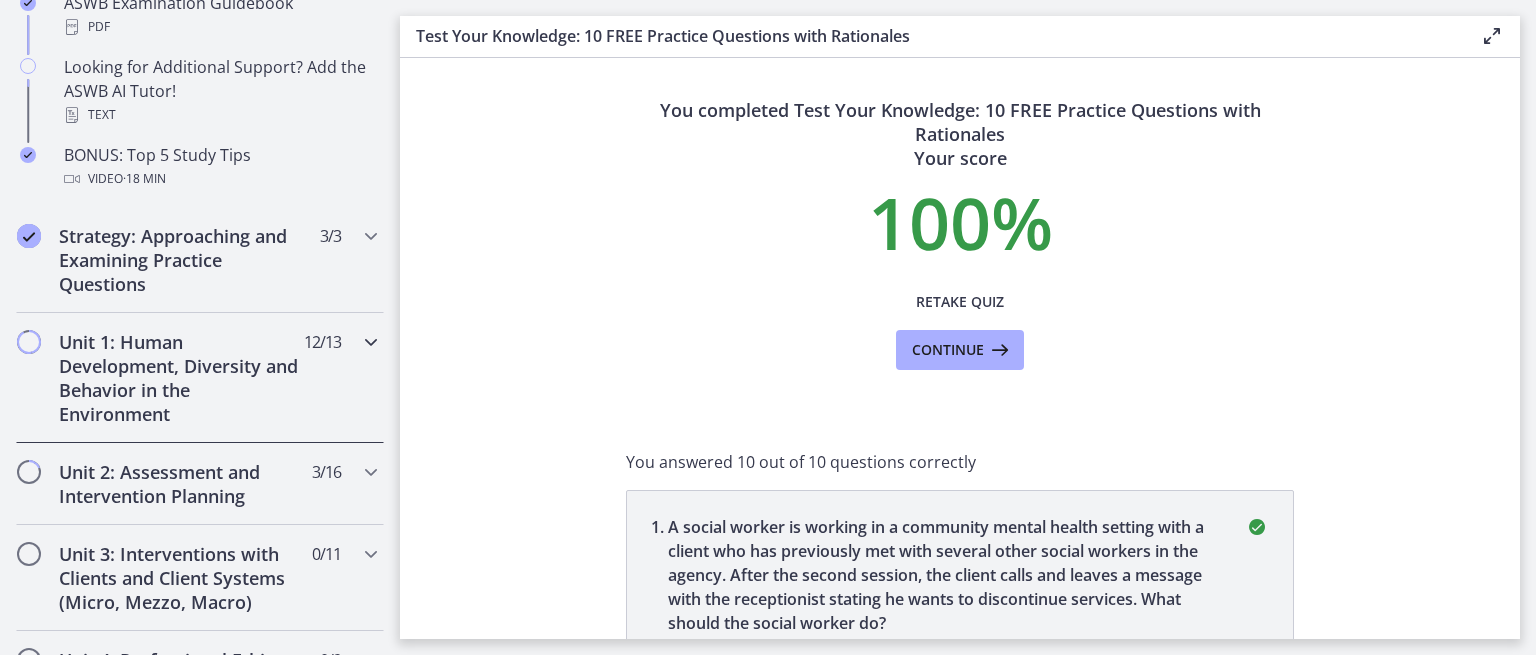 click at bounding box center [371, 342] 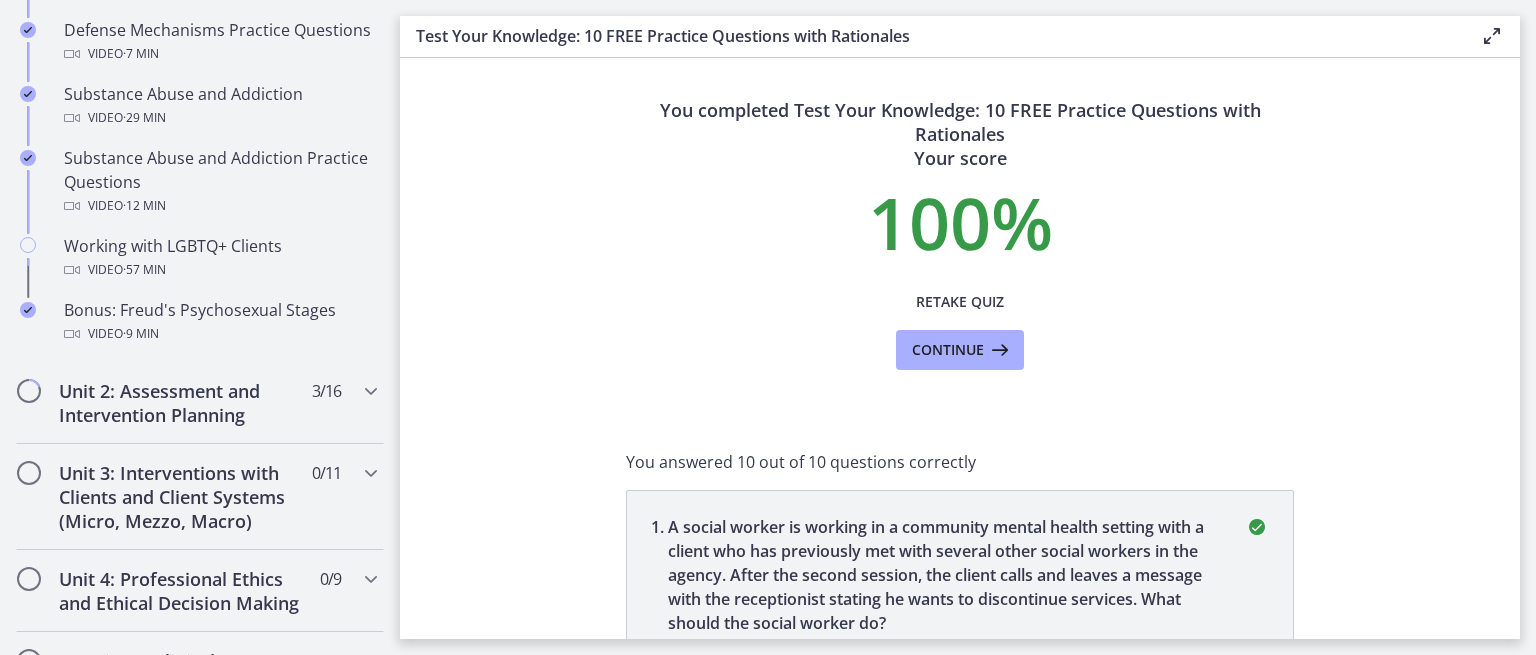scroll, scrollTop: 1286, scrollLeft: 0, axis: vertical 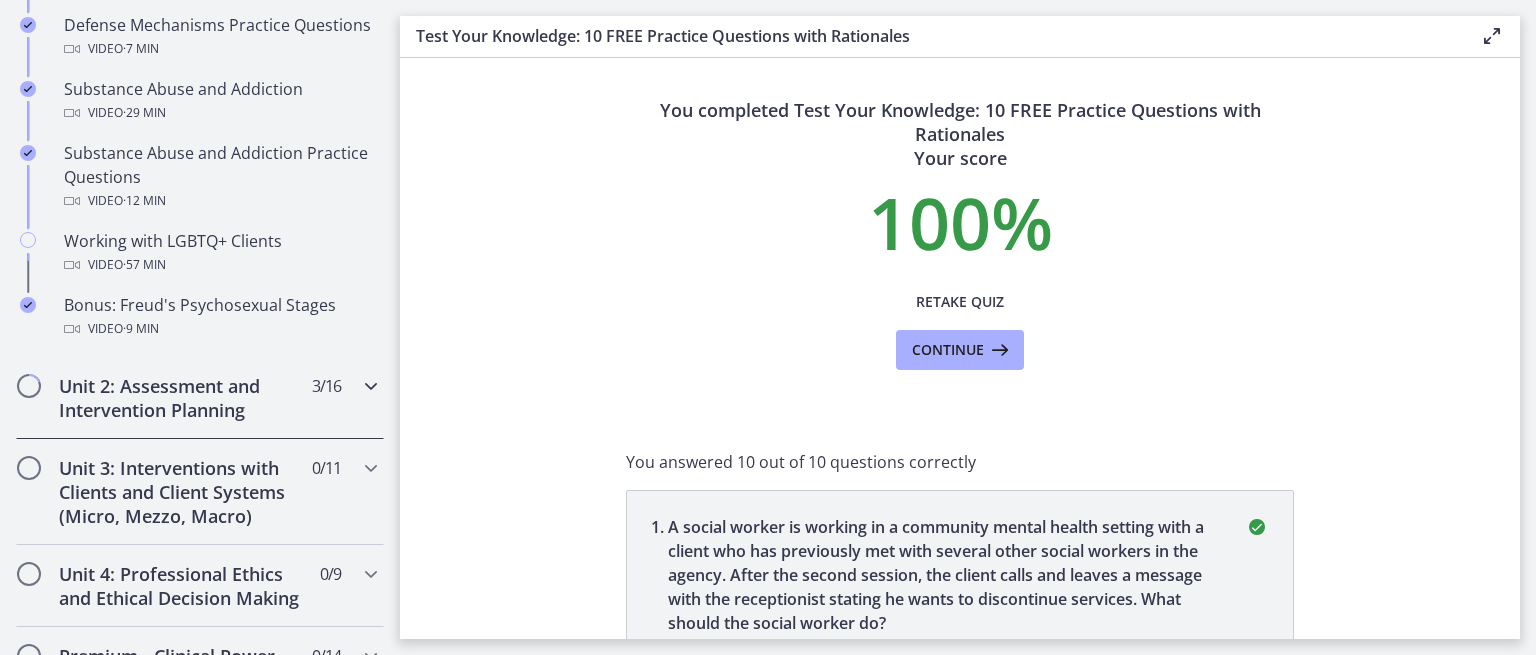 click at bounding box center [371, 386] 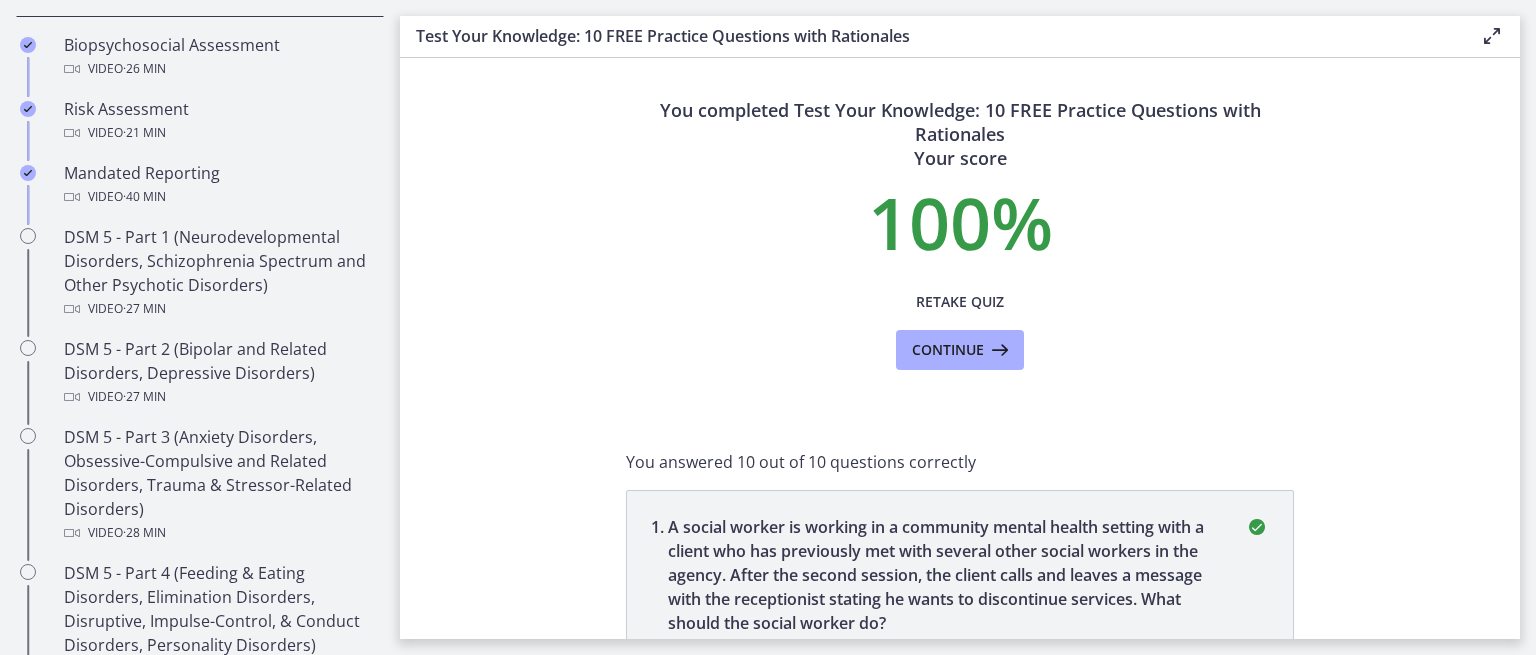 scroll, scrollTop: 744, scrollLeft: 0, axis: vertical 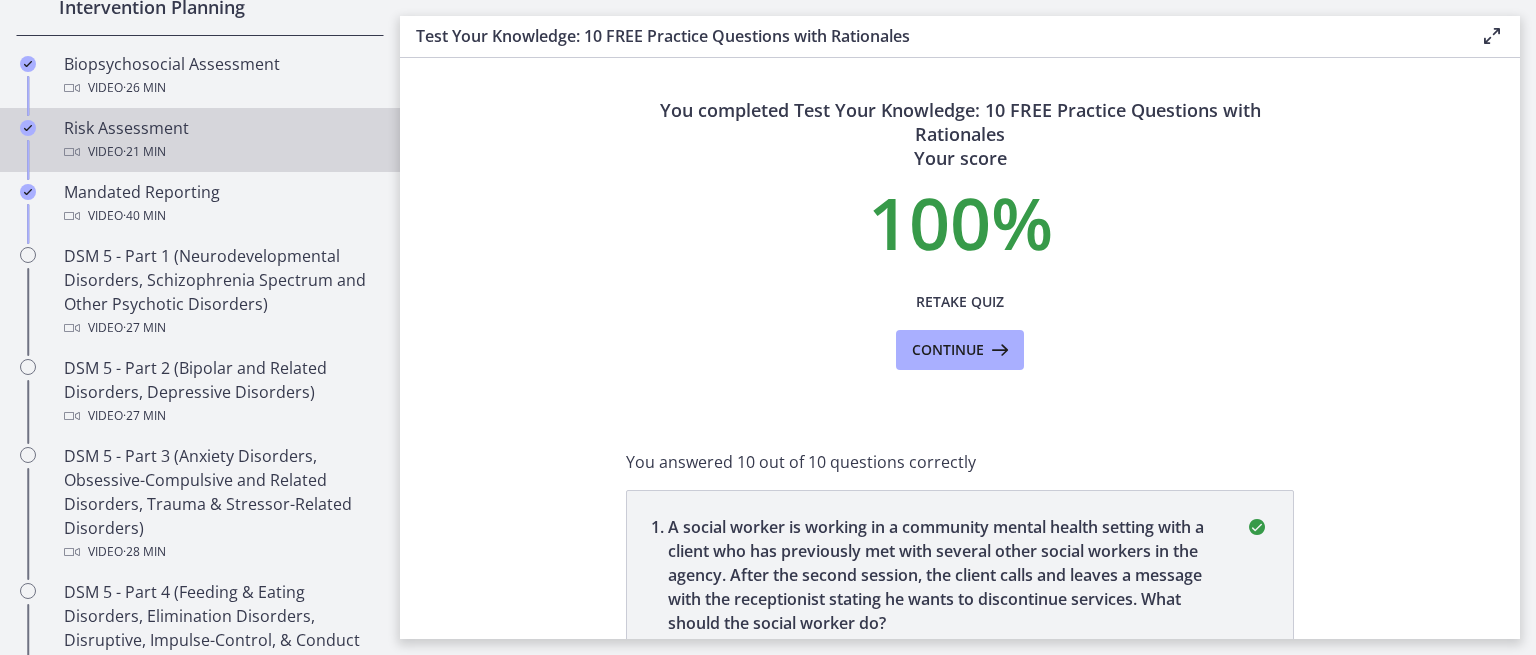 click on "Video
·  21 min" at bounding box center (220, 152) 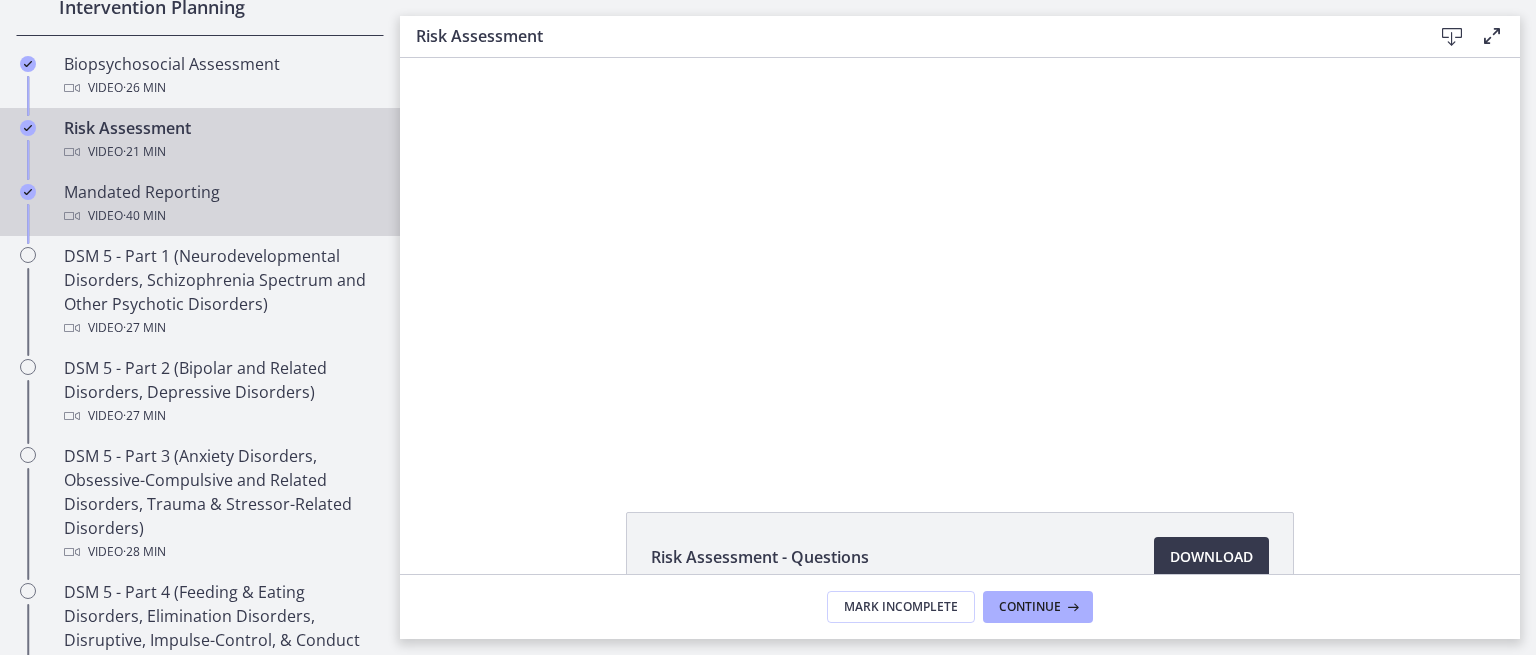 click on "Mandated Reporting
Video
·  40 min" at bounding box center (220, 204) 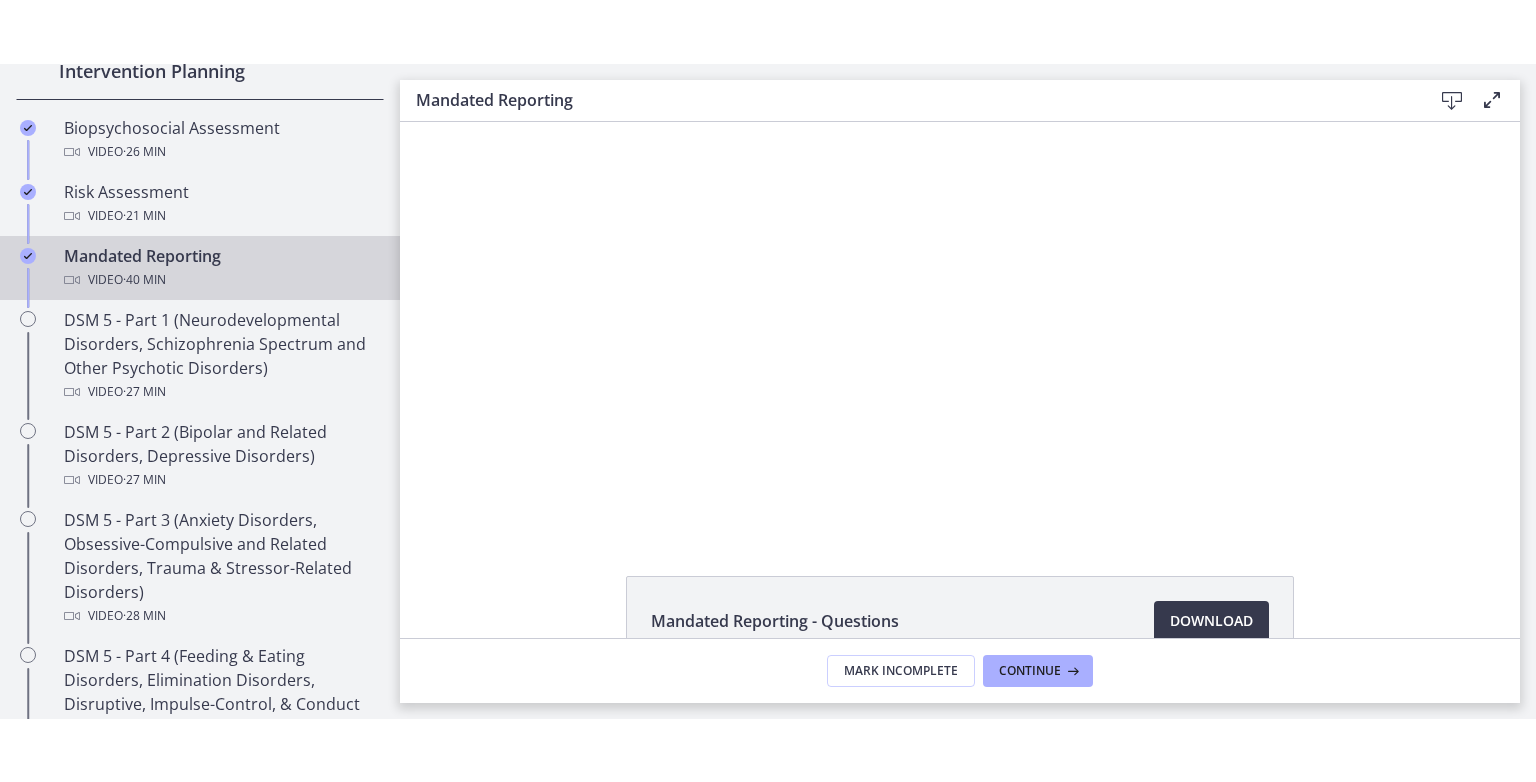 scroll, scrollTop: 0, scrollLeft: 0, axis: both 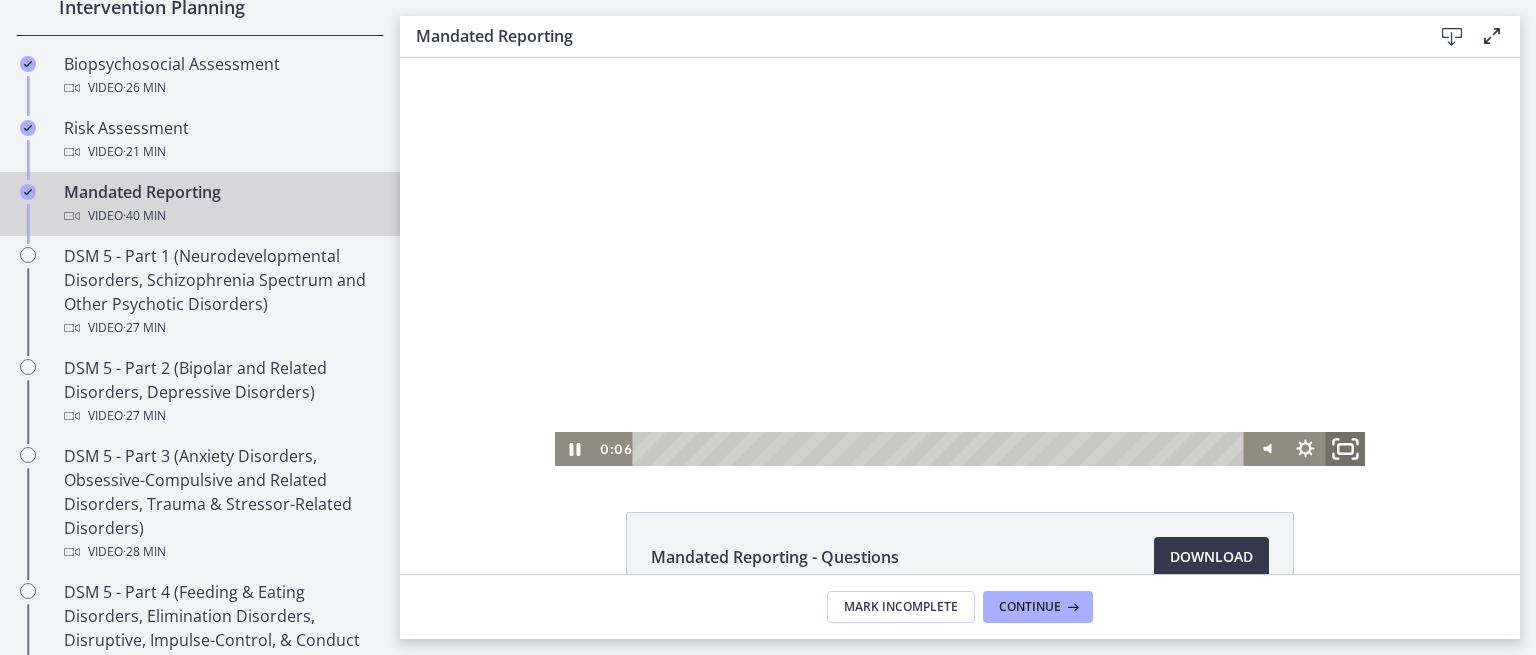 click 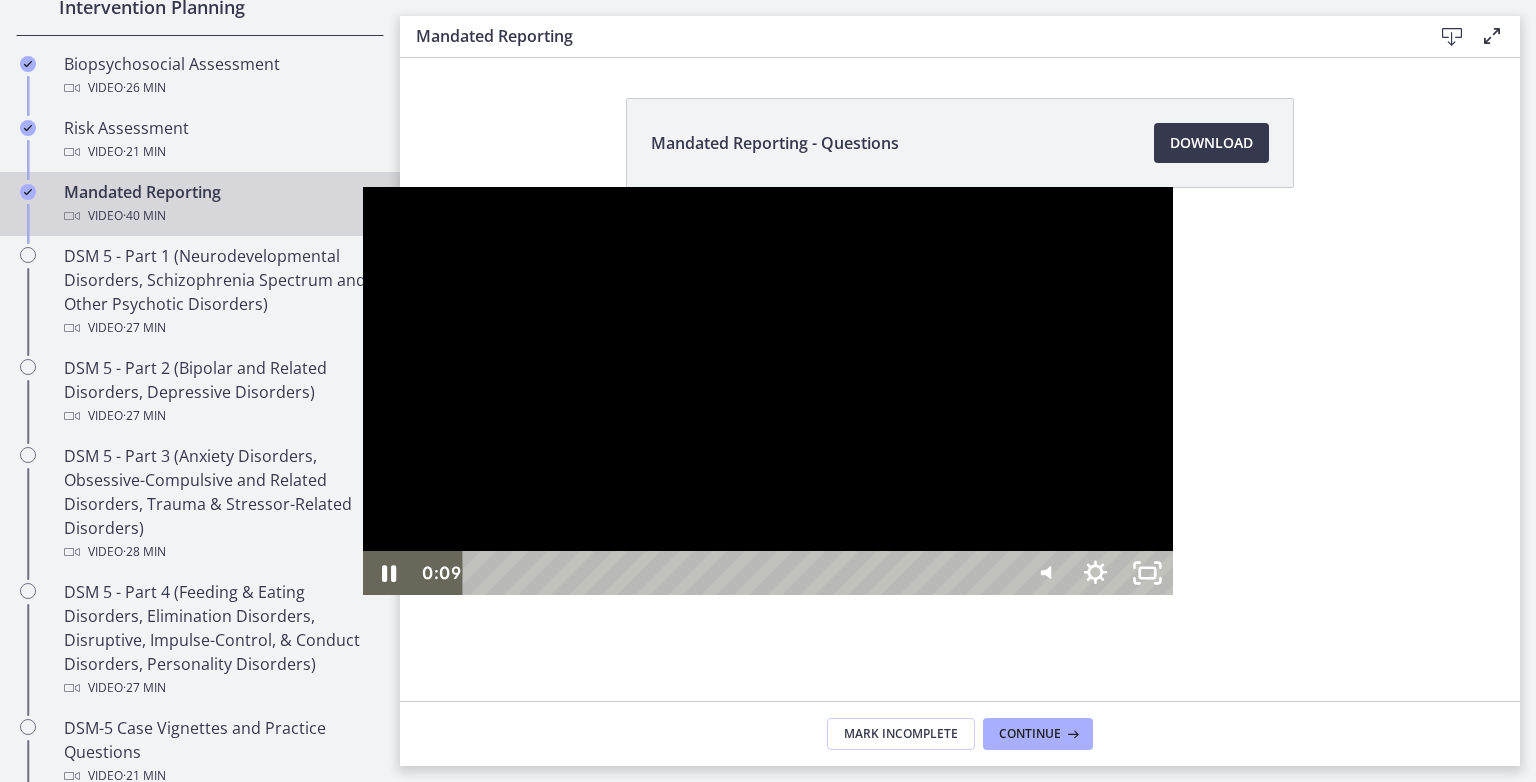click at bounding box center (743, 573) 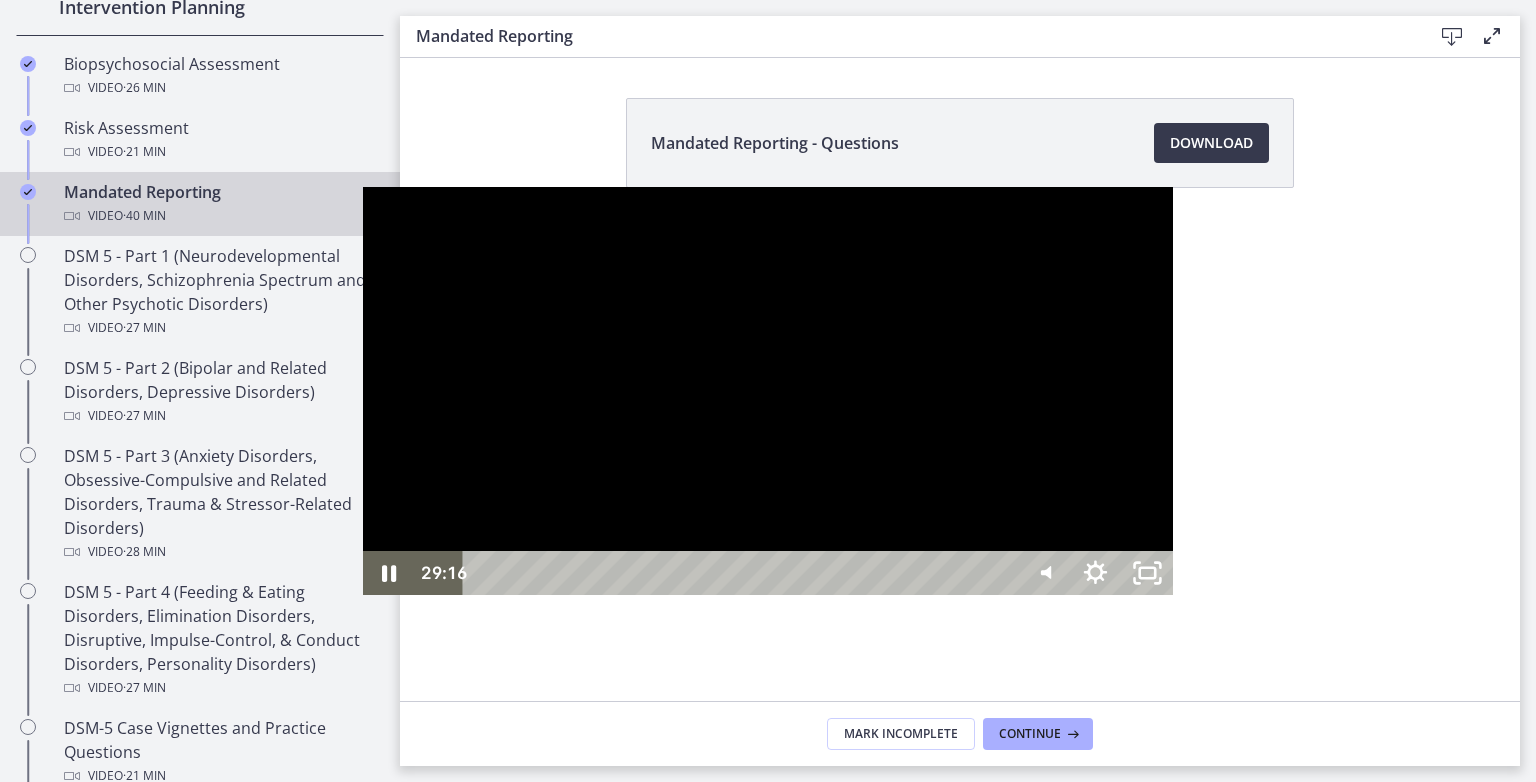 click on "29:16" at bounding box center (743, 573) 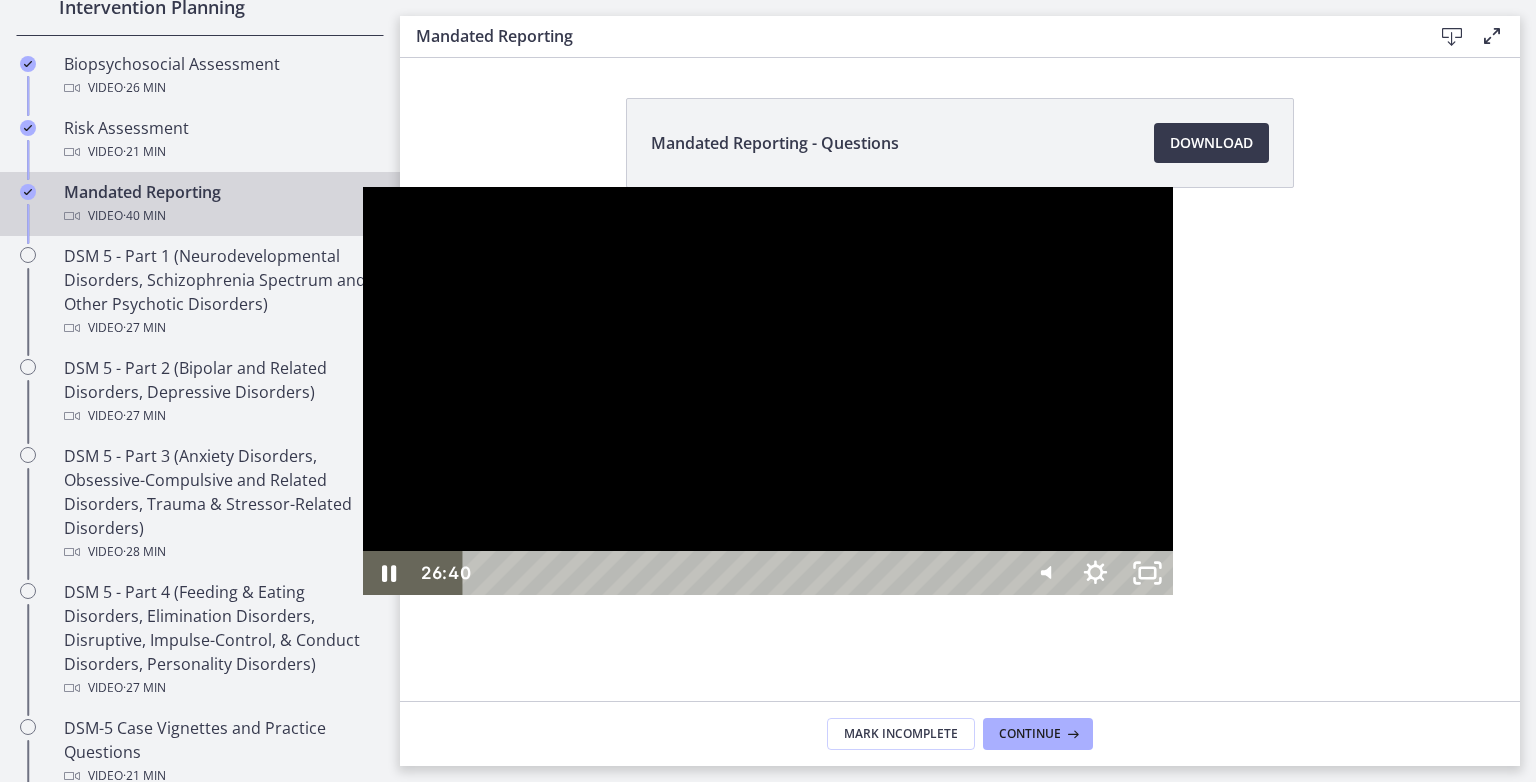click on "26:40" at bounding box center (743, 573) 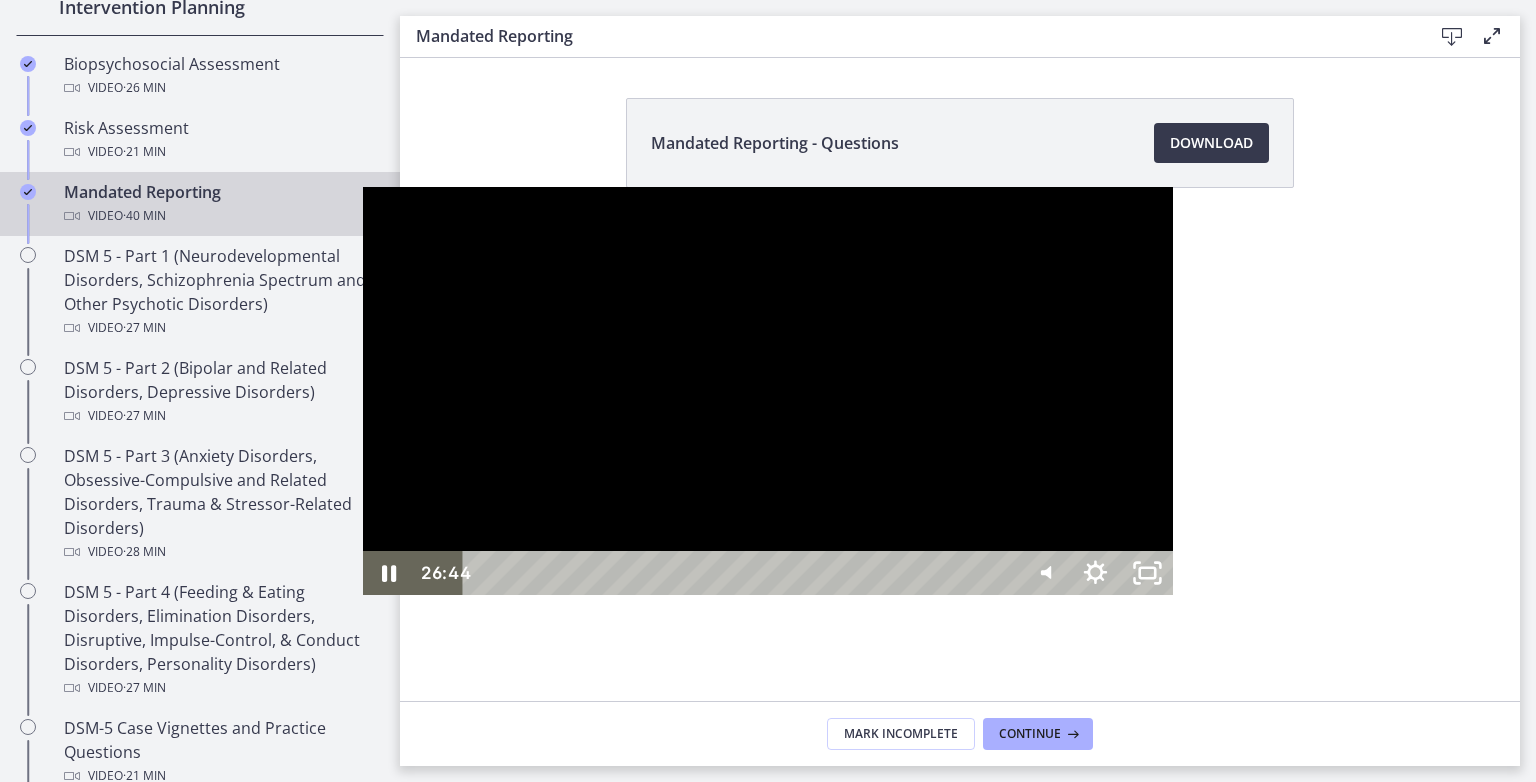 drag, startPoint x: 1463, startPoint y: 408, endPoint x: 1469, endPoint y: 451, distance: 43.416588 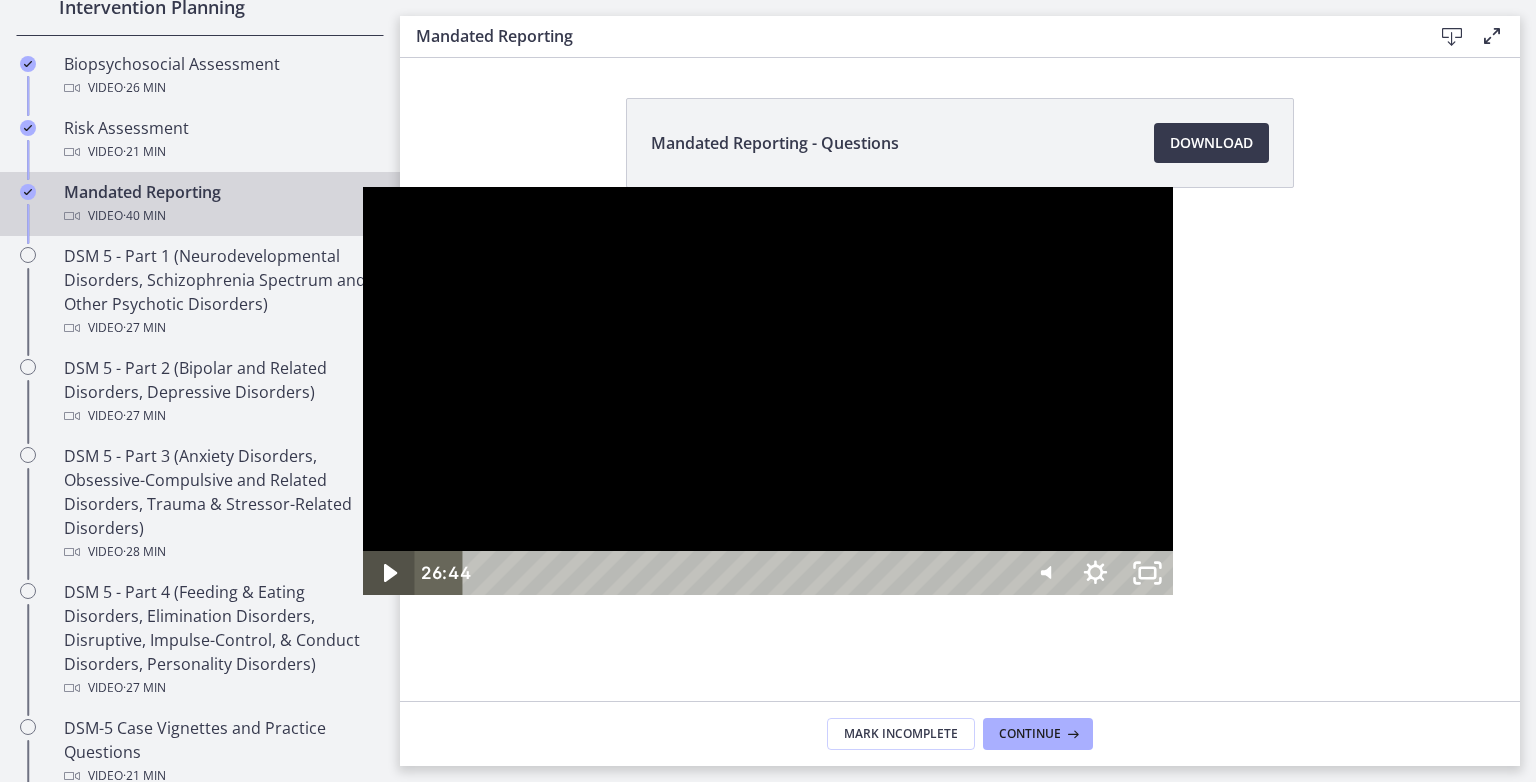 click 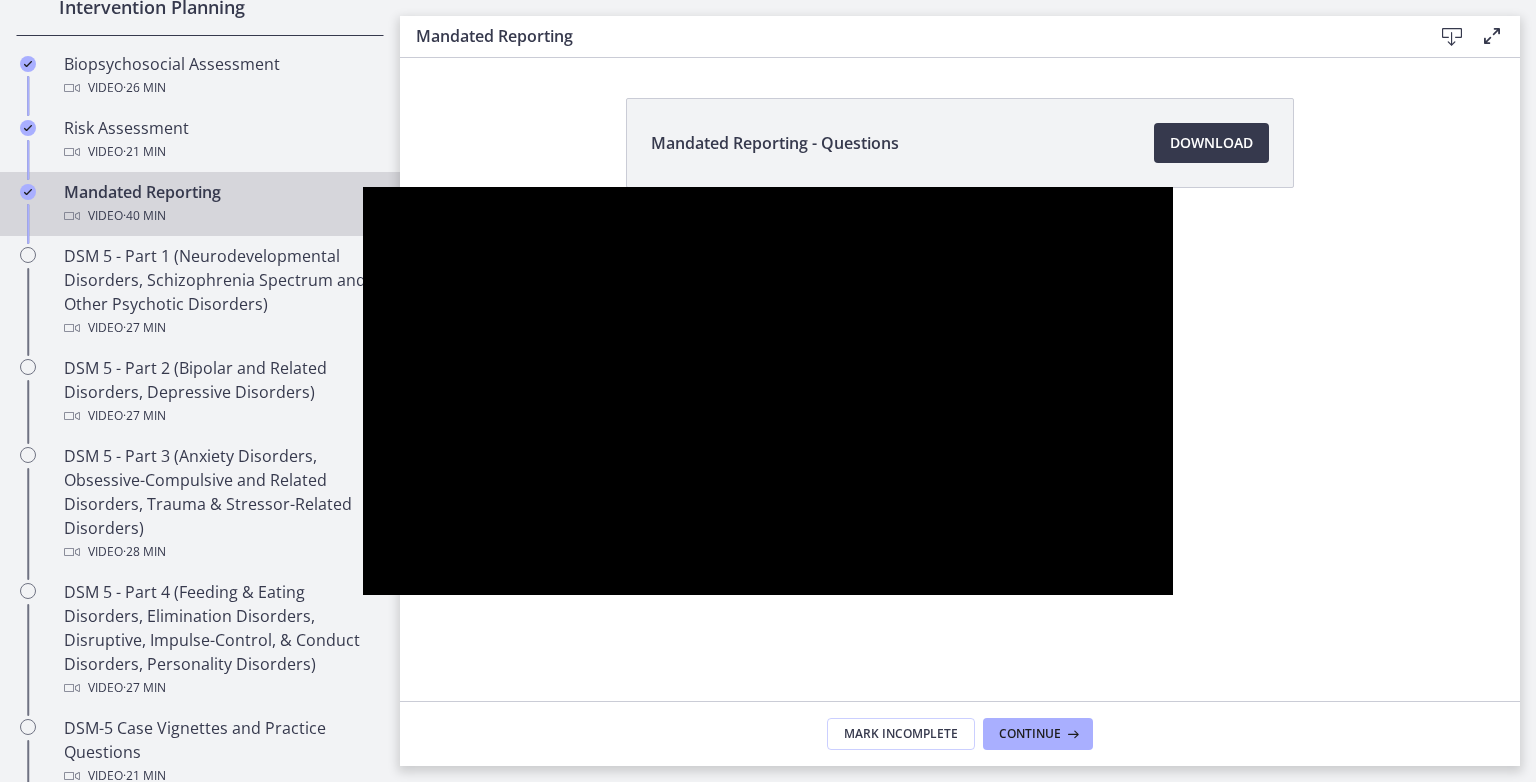 click at bounding box center (768, 391) 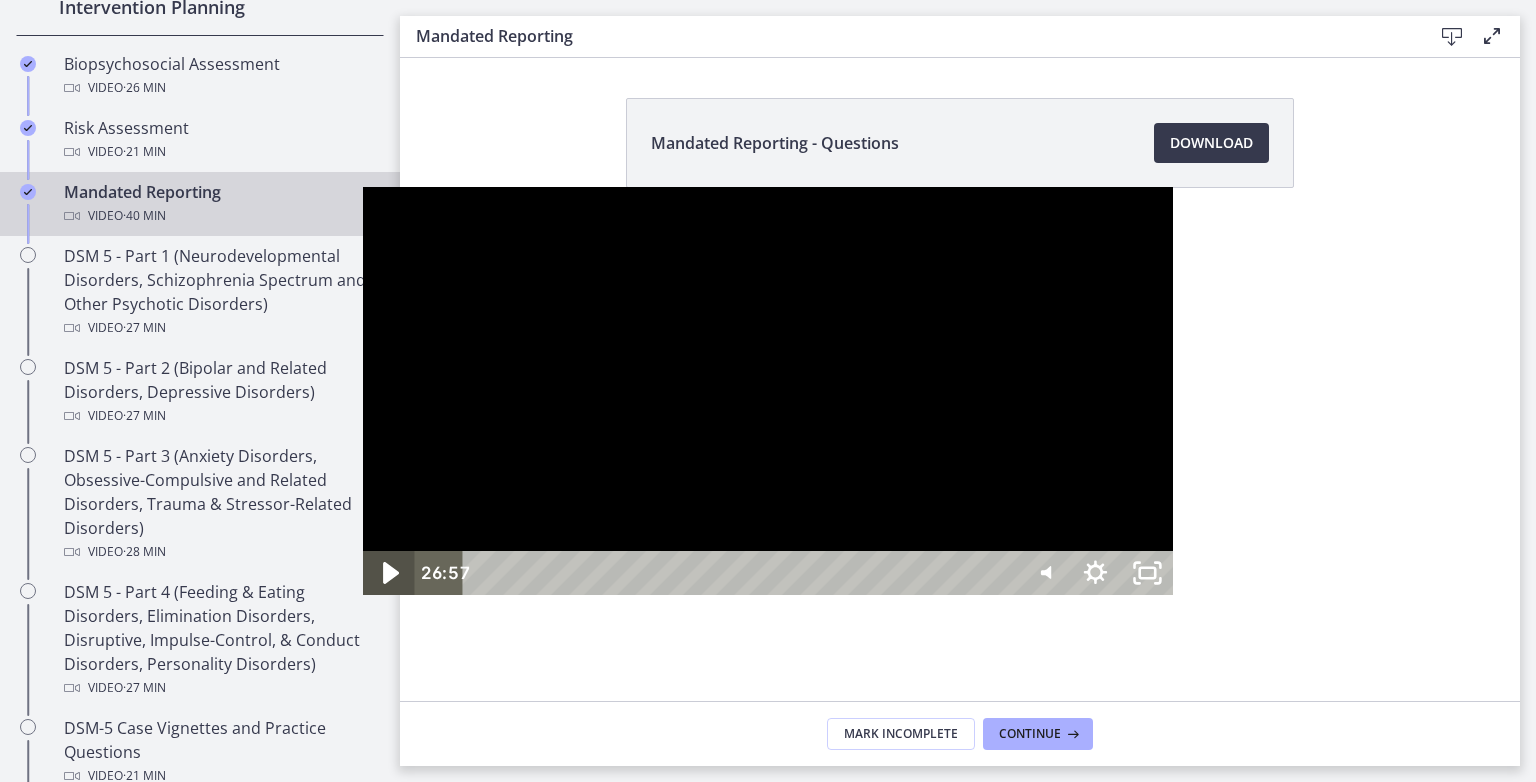 click 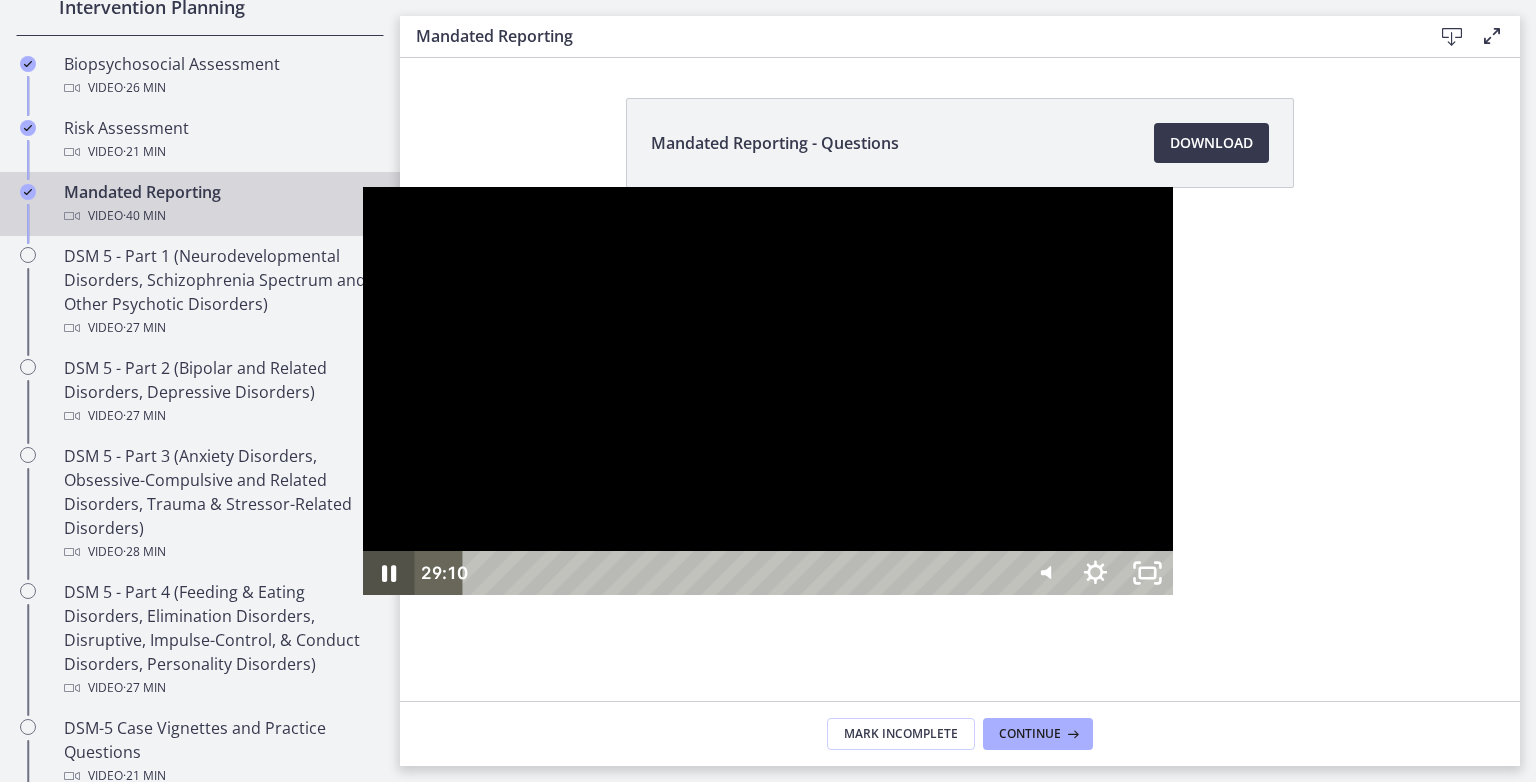 click 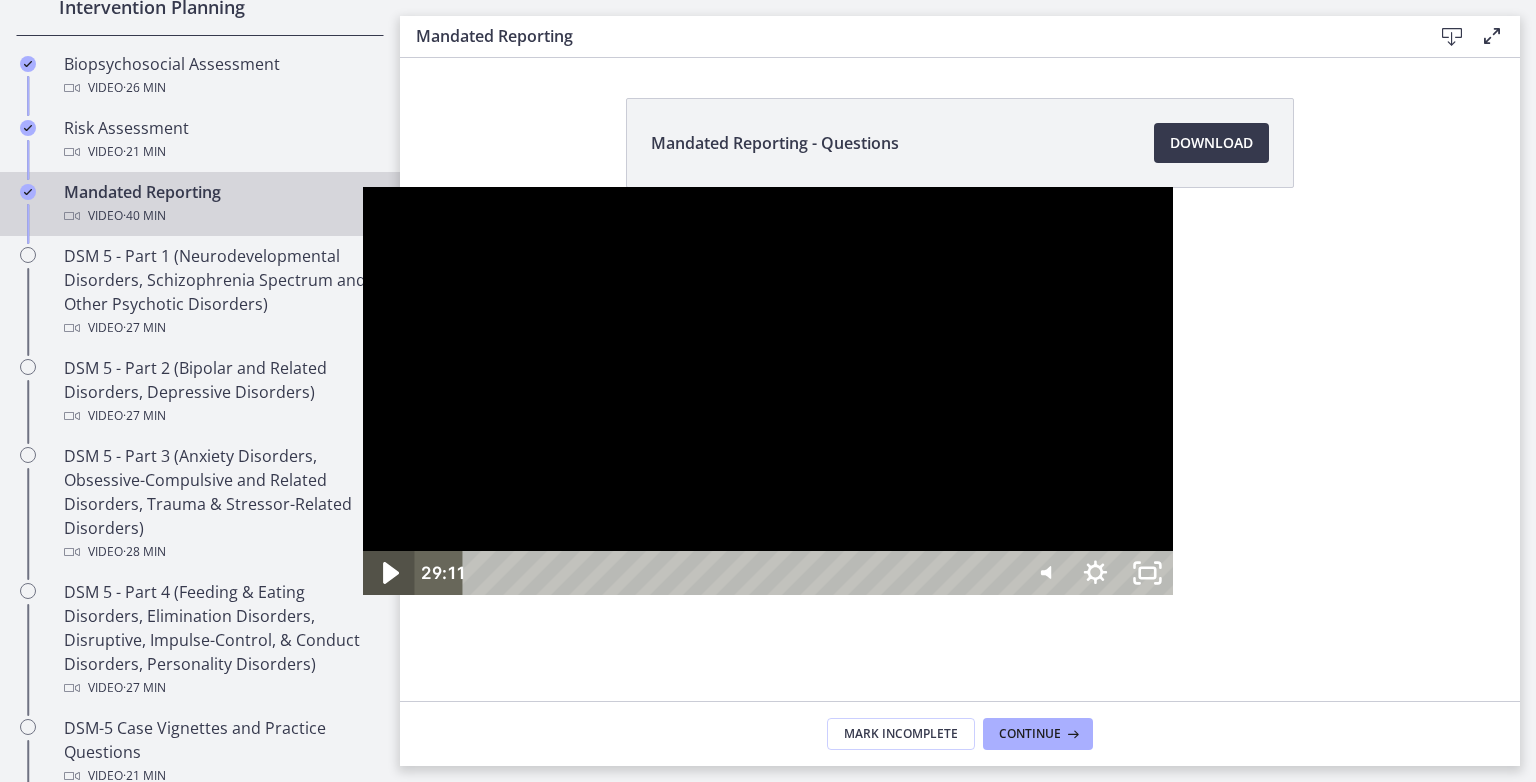 click 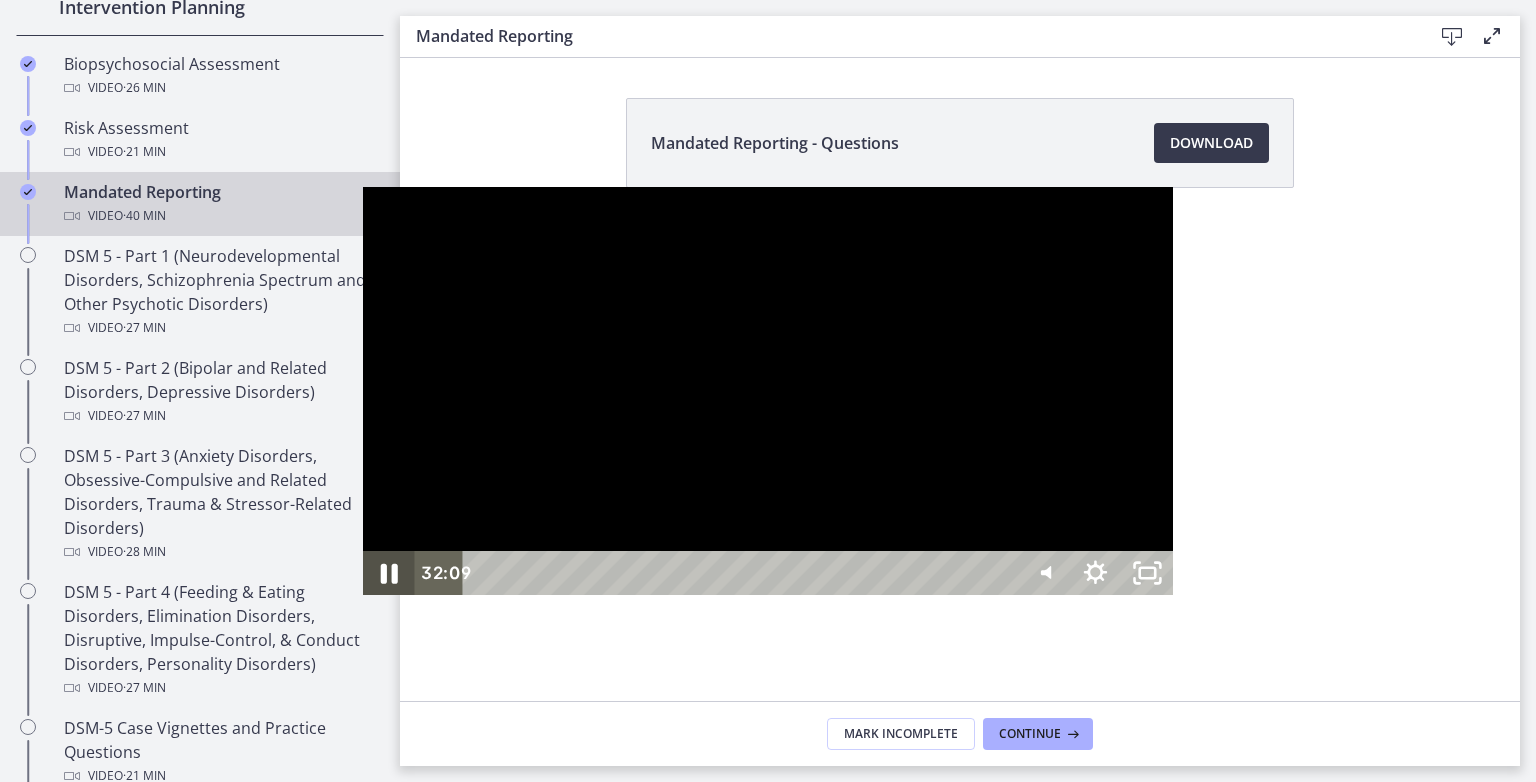 click 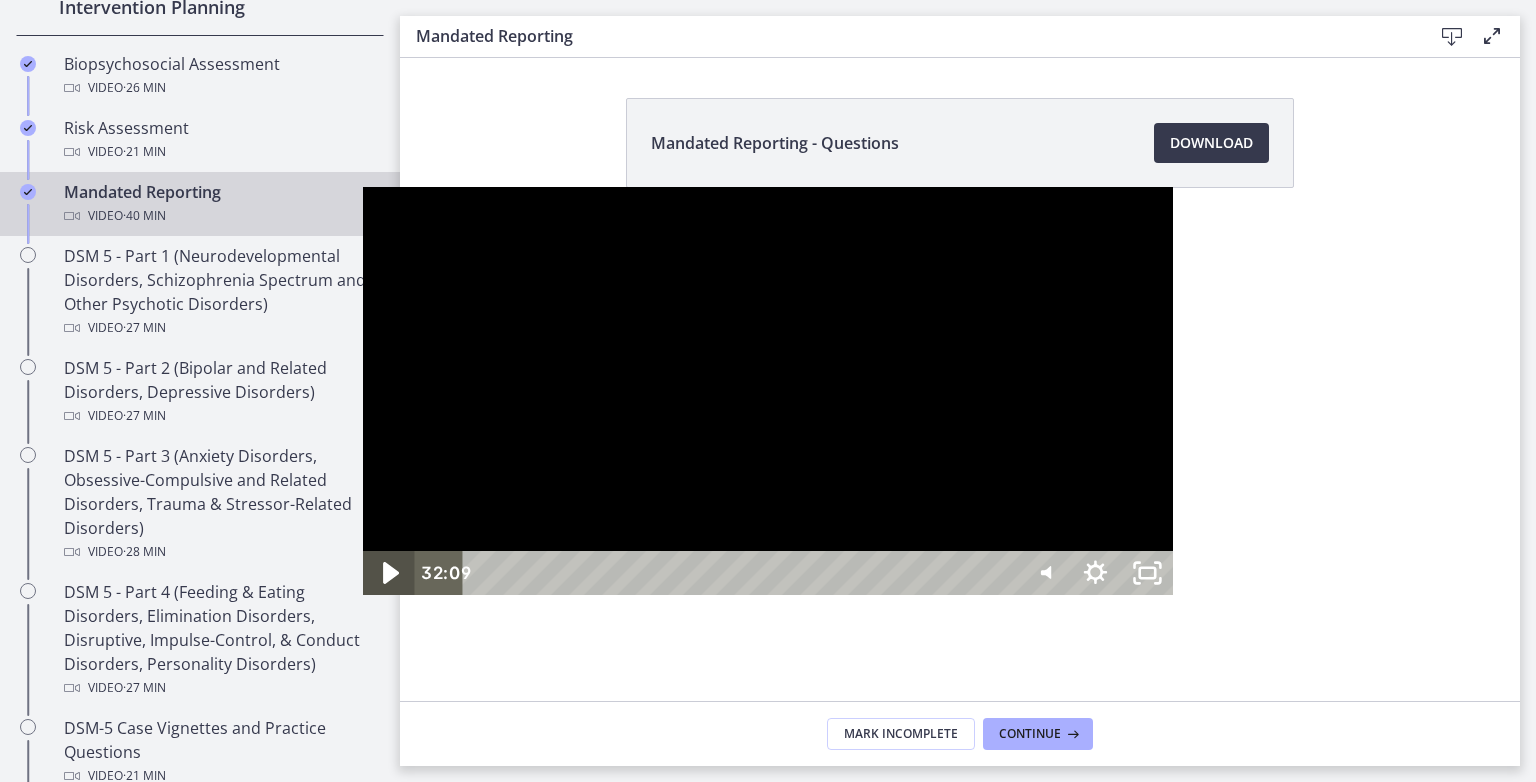 click 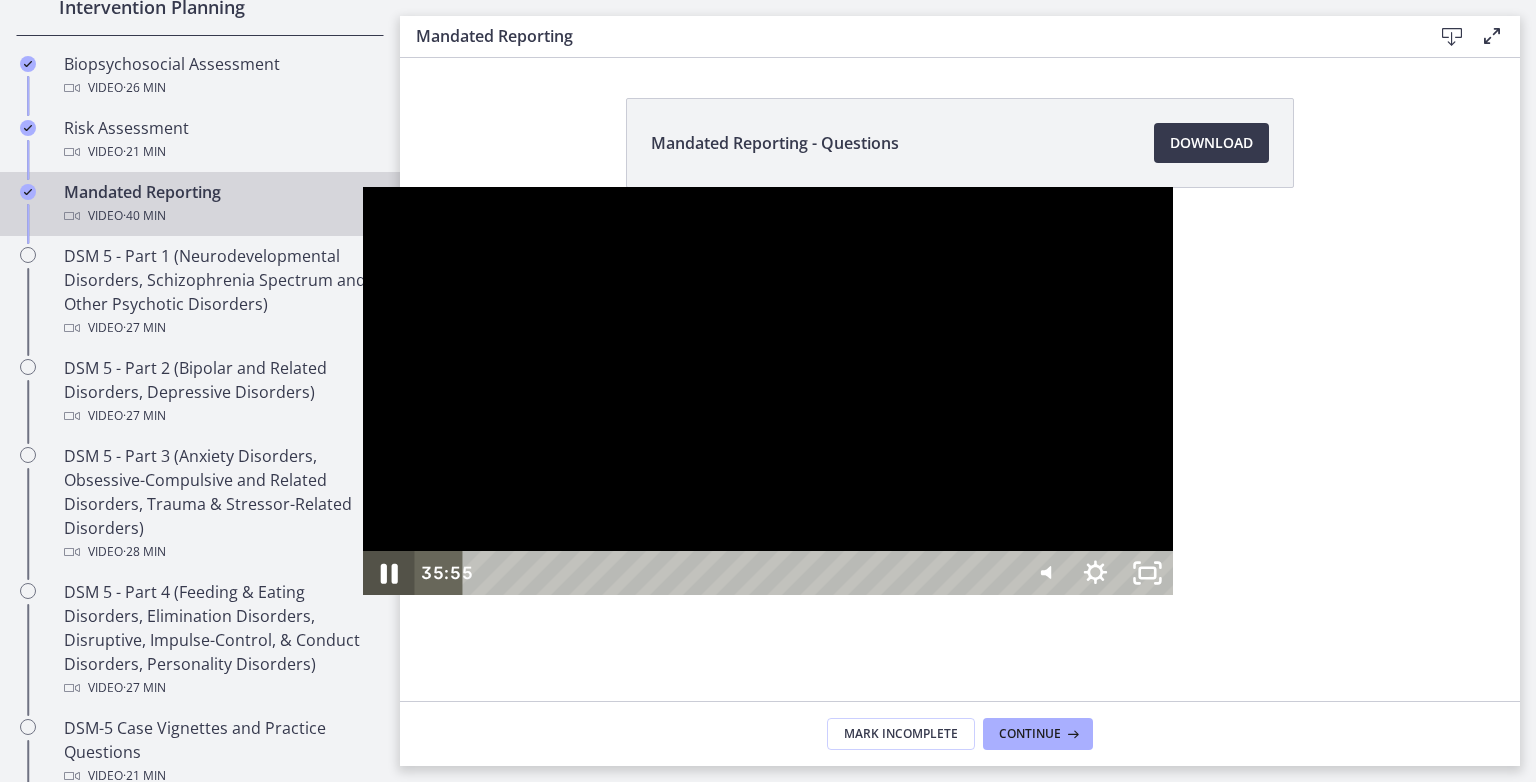 click 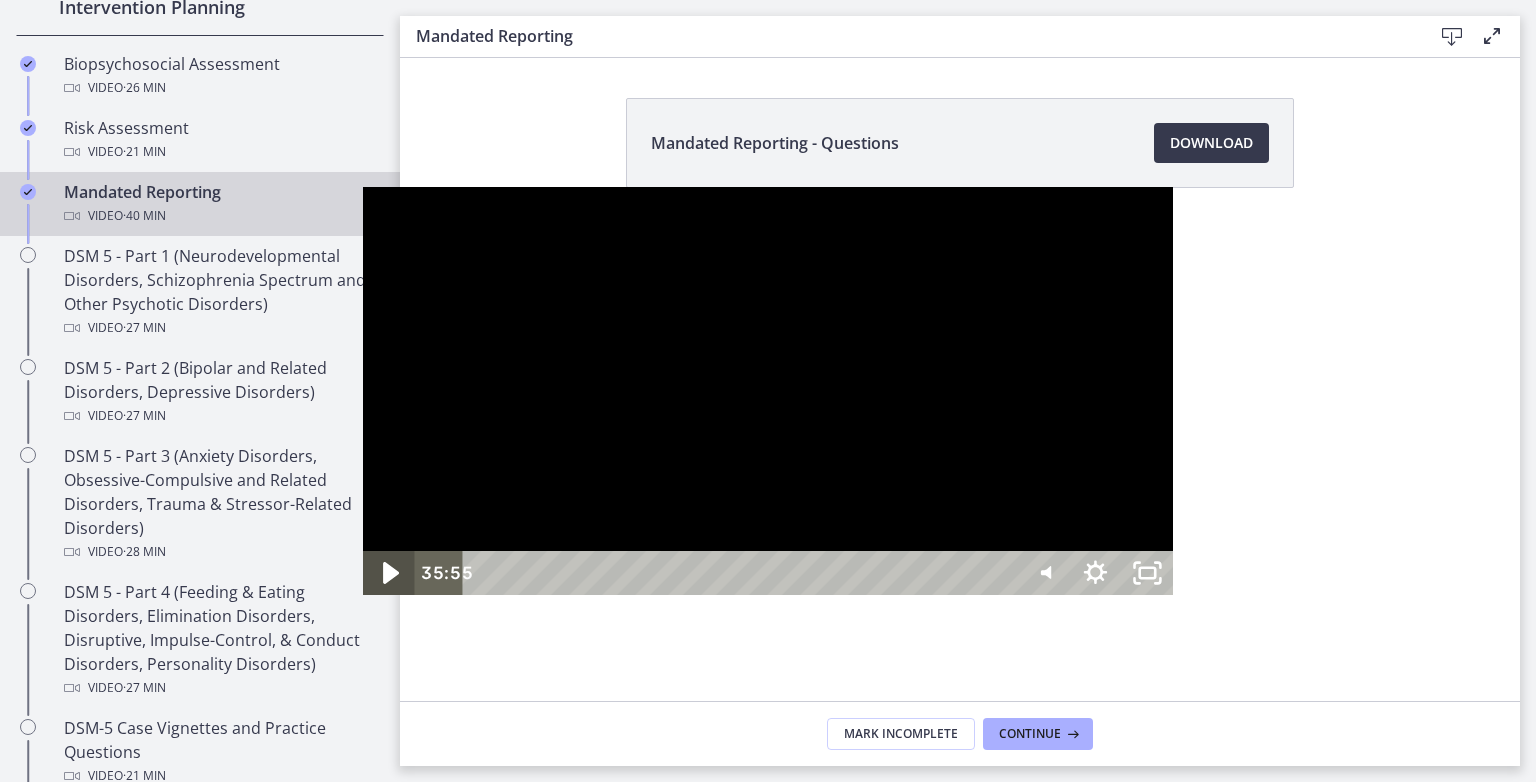 click 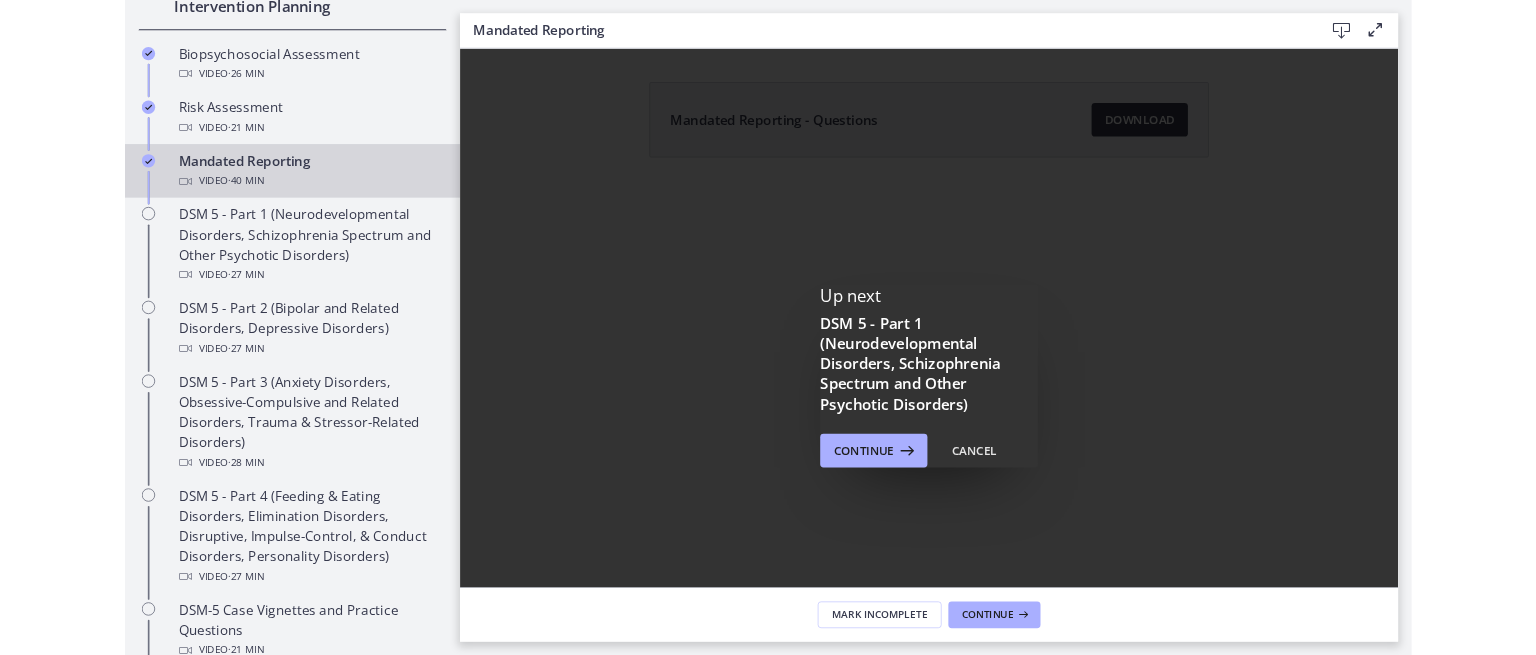 scroll, scrollTop: 0, scrollLeft: 0, axis: both 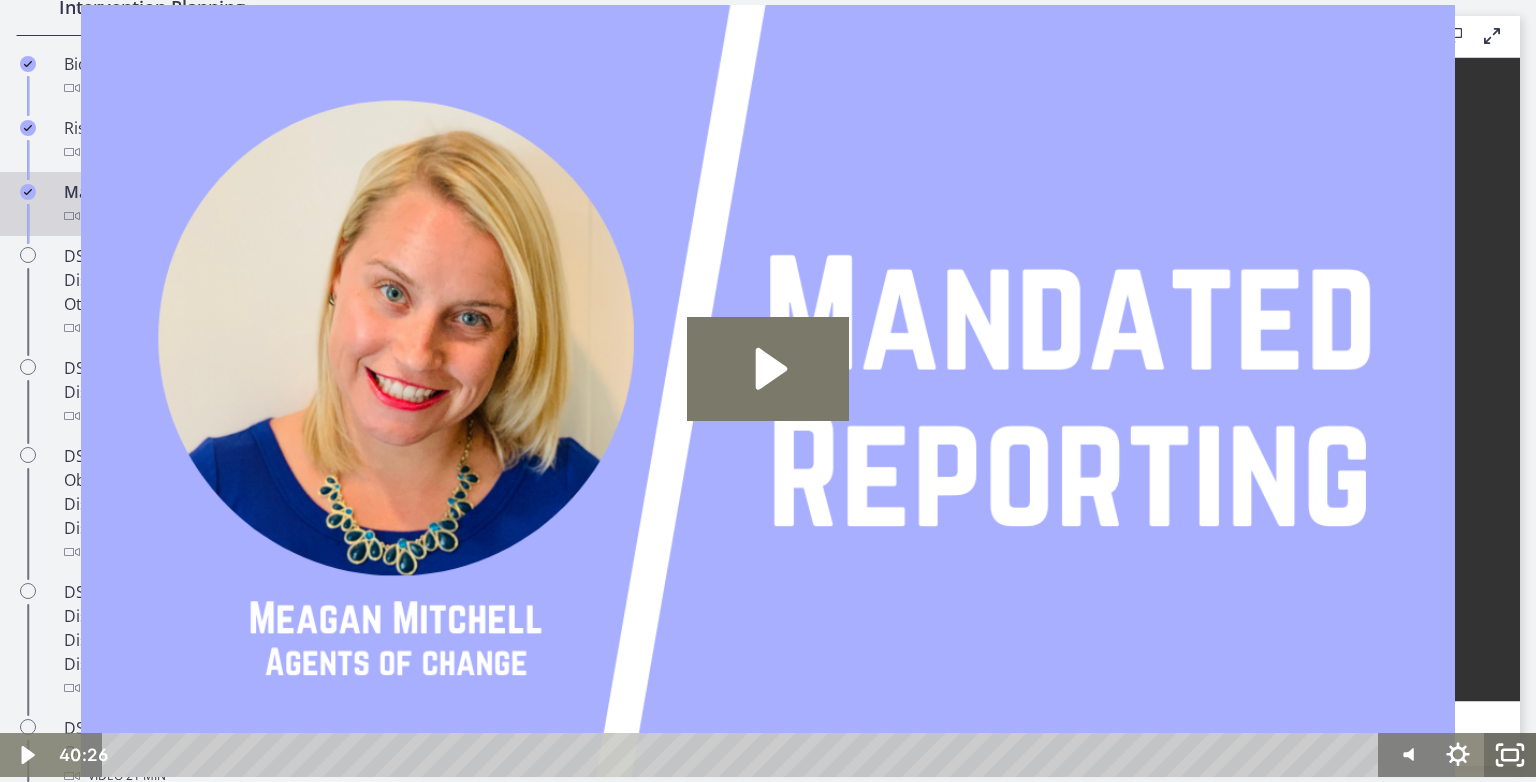 click 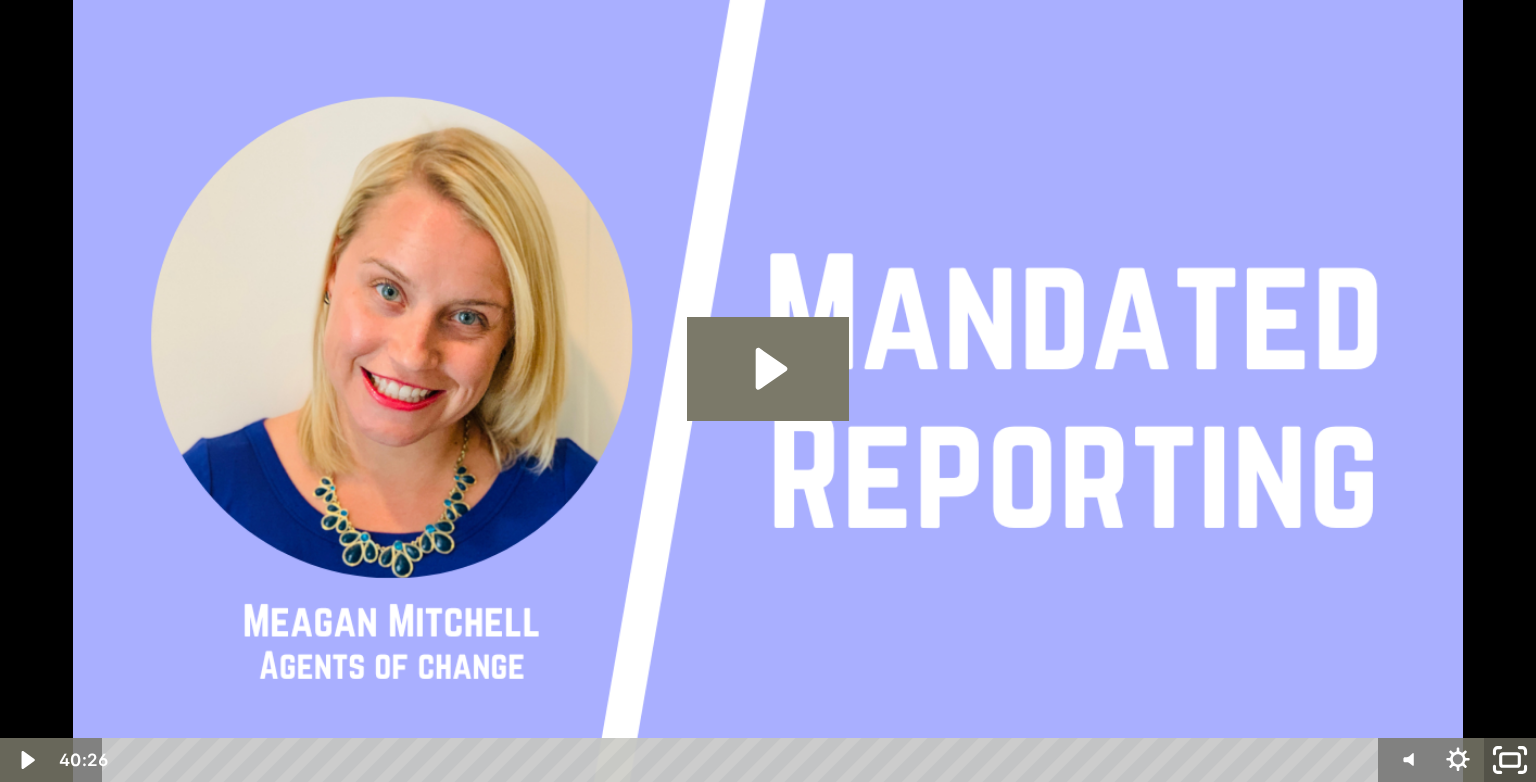 click 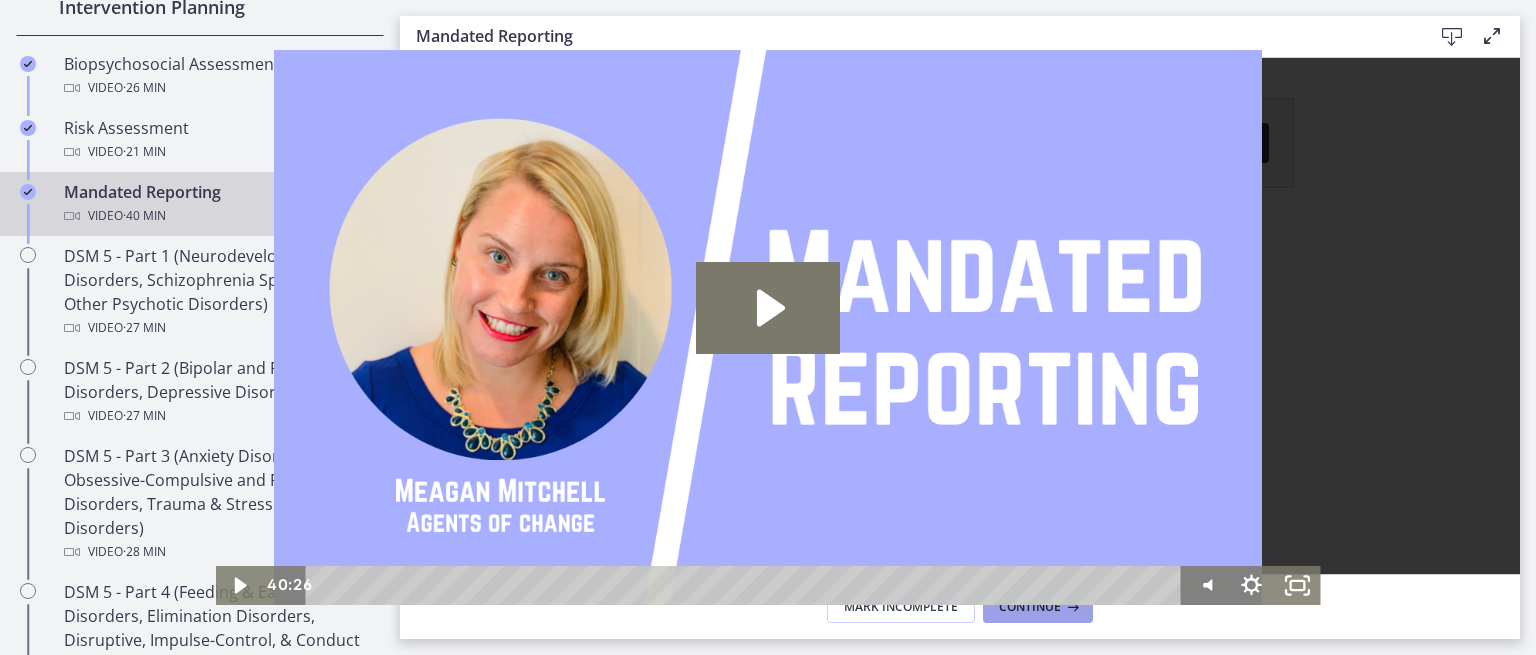 click at bounding box center [1071, 607] 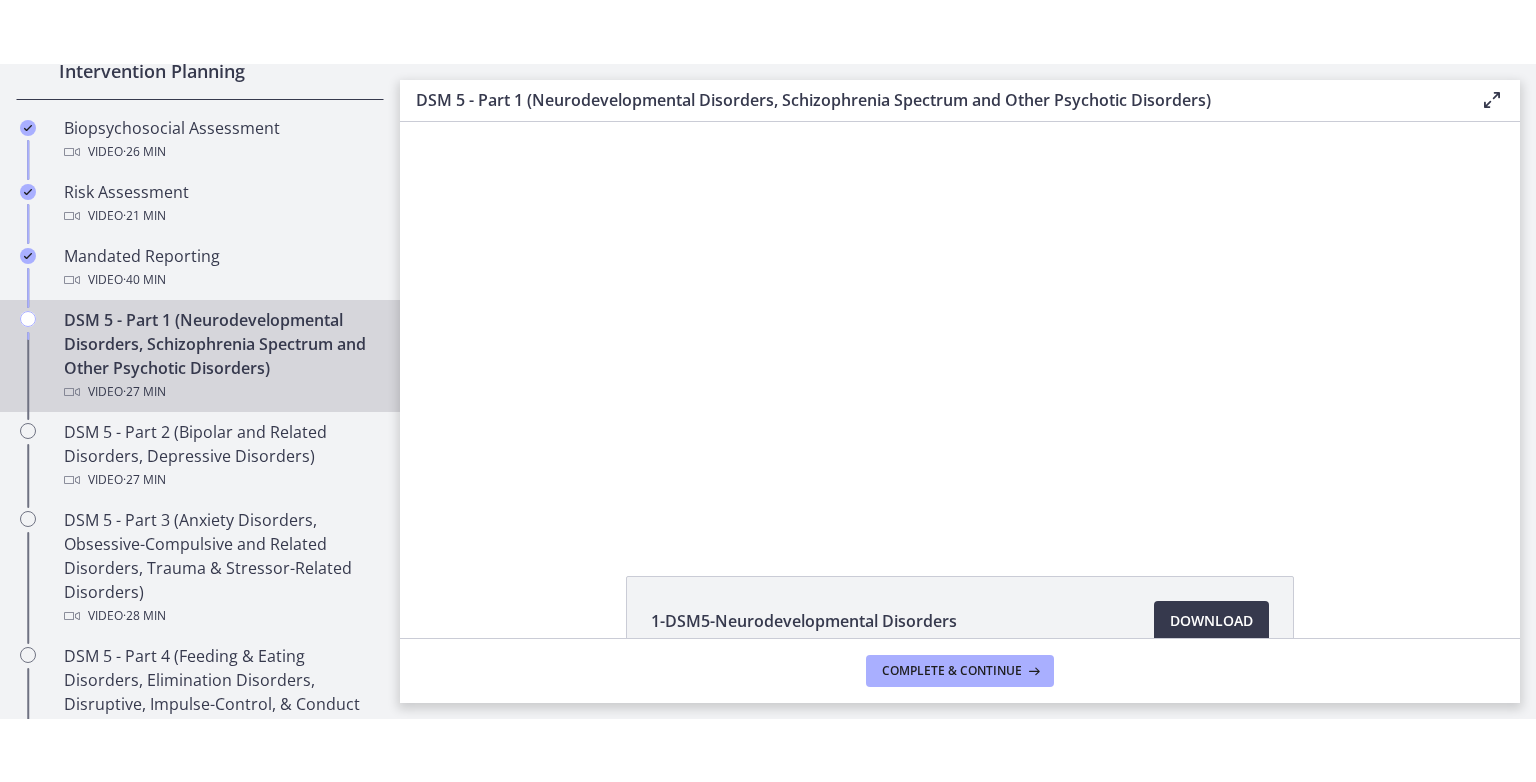 scroll, scrollTop: 0, scrollLeft: 0, axis: both 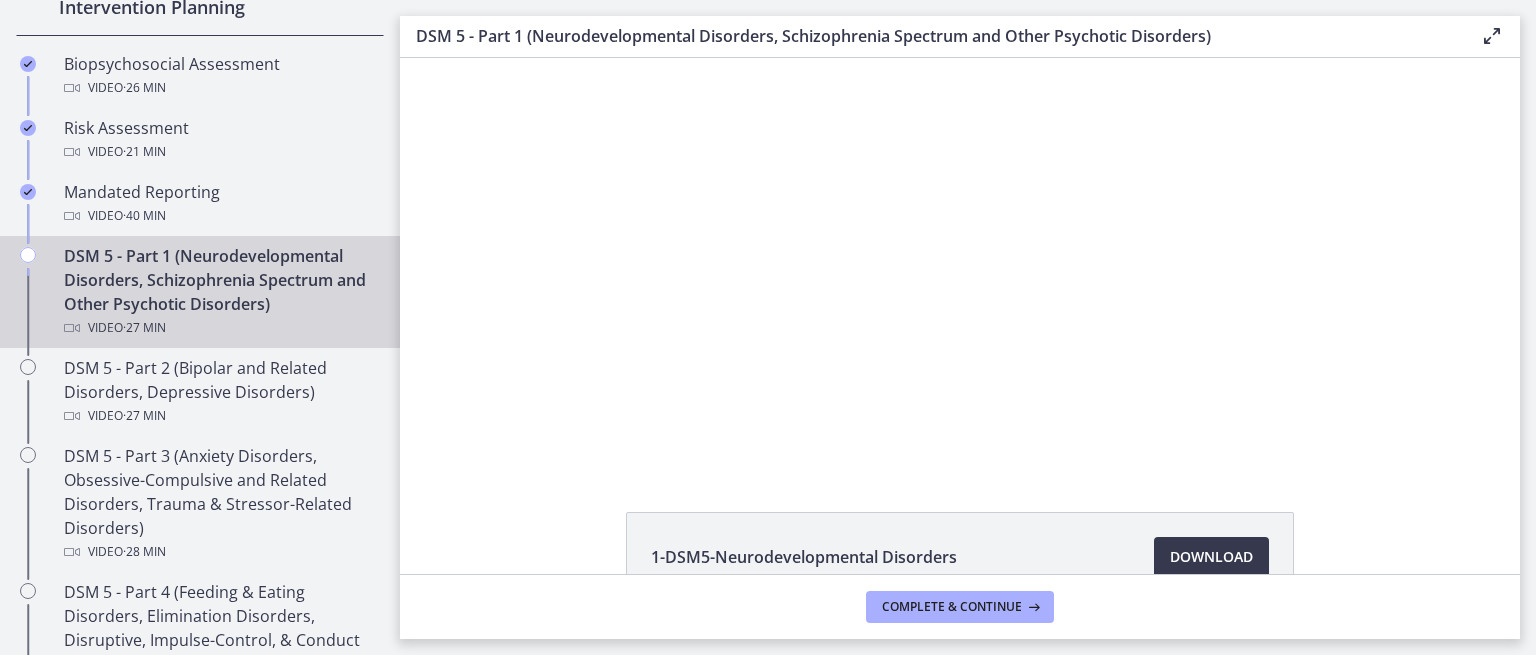click on "Complete & continue" at bounding box center [960, 606] 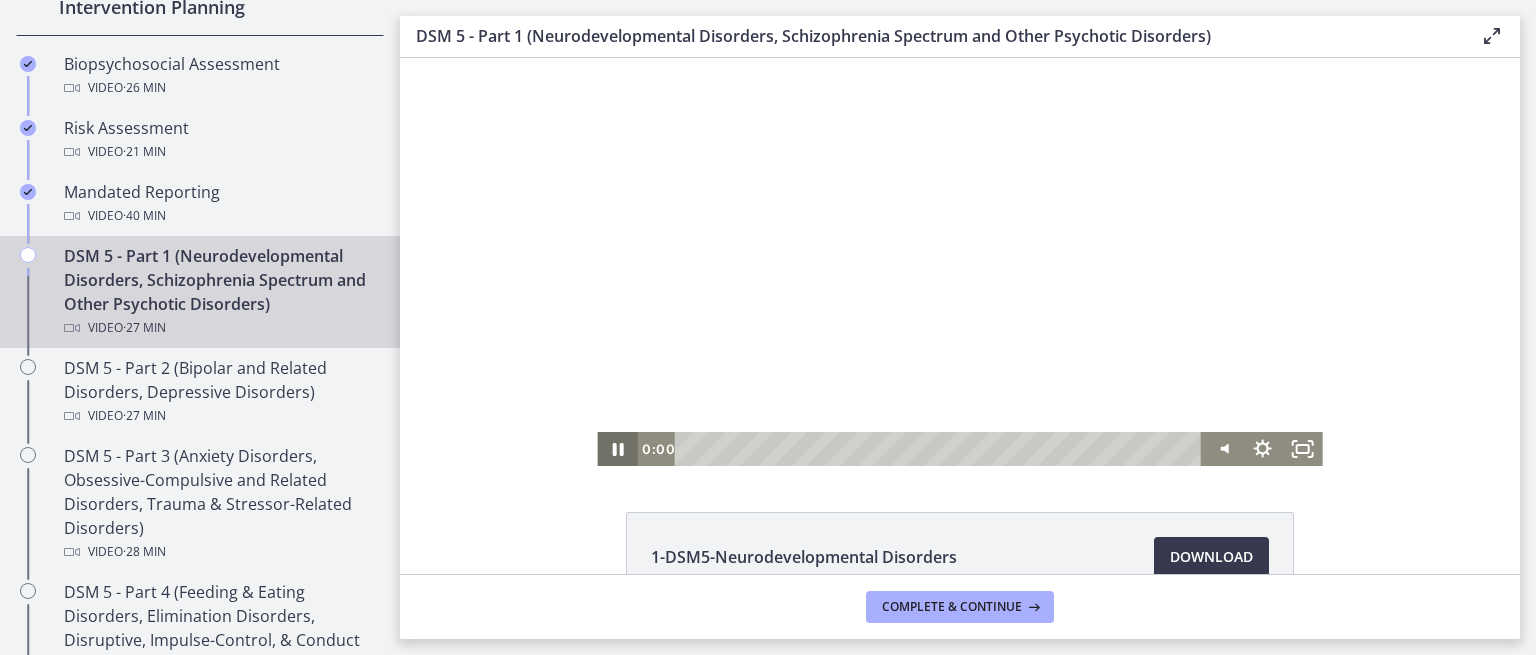 drag, startPoint x: 775, startPoint y: 448, endPoint x: 617, endPoint y: 448, distance: 158 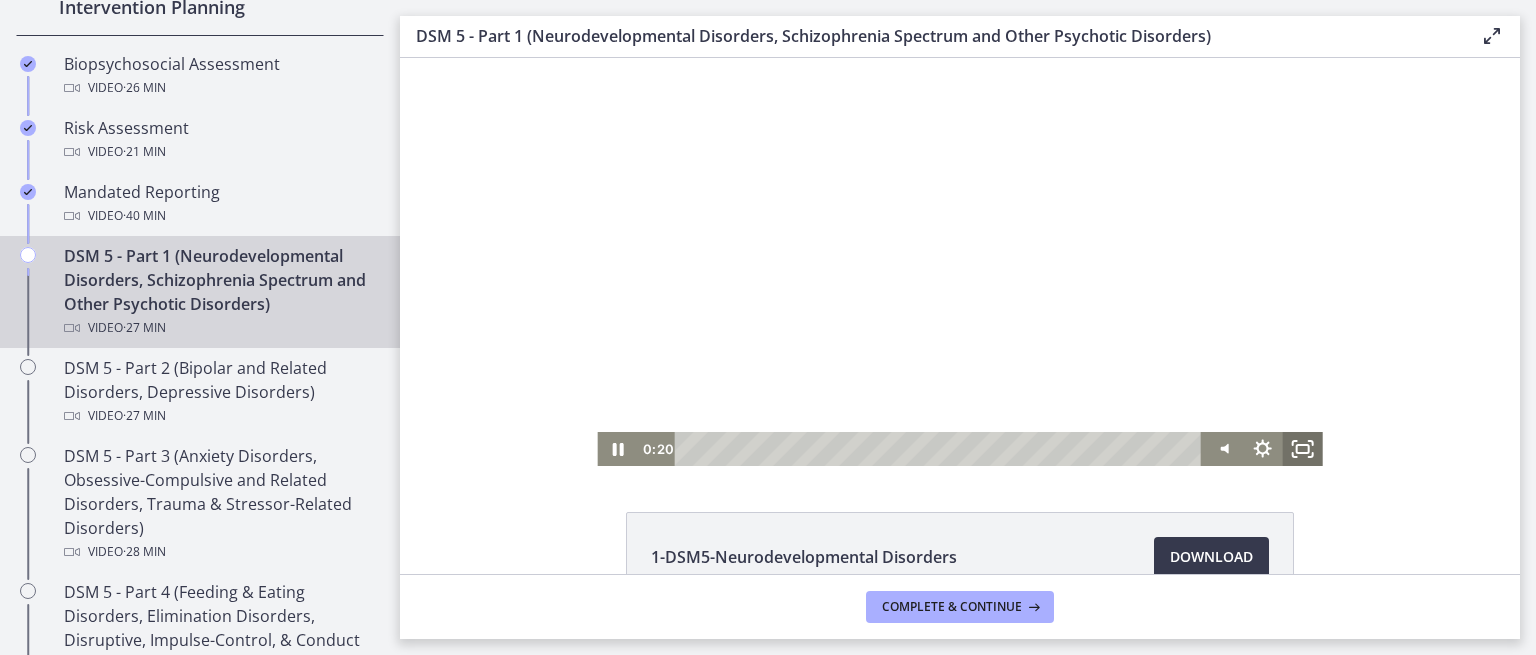 click 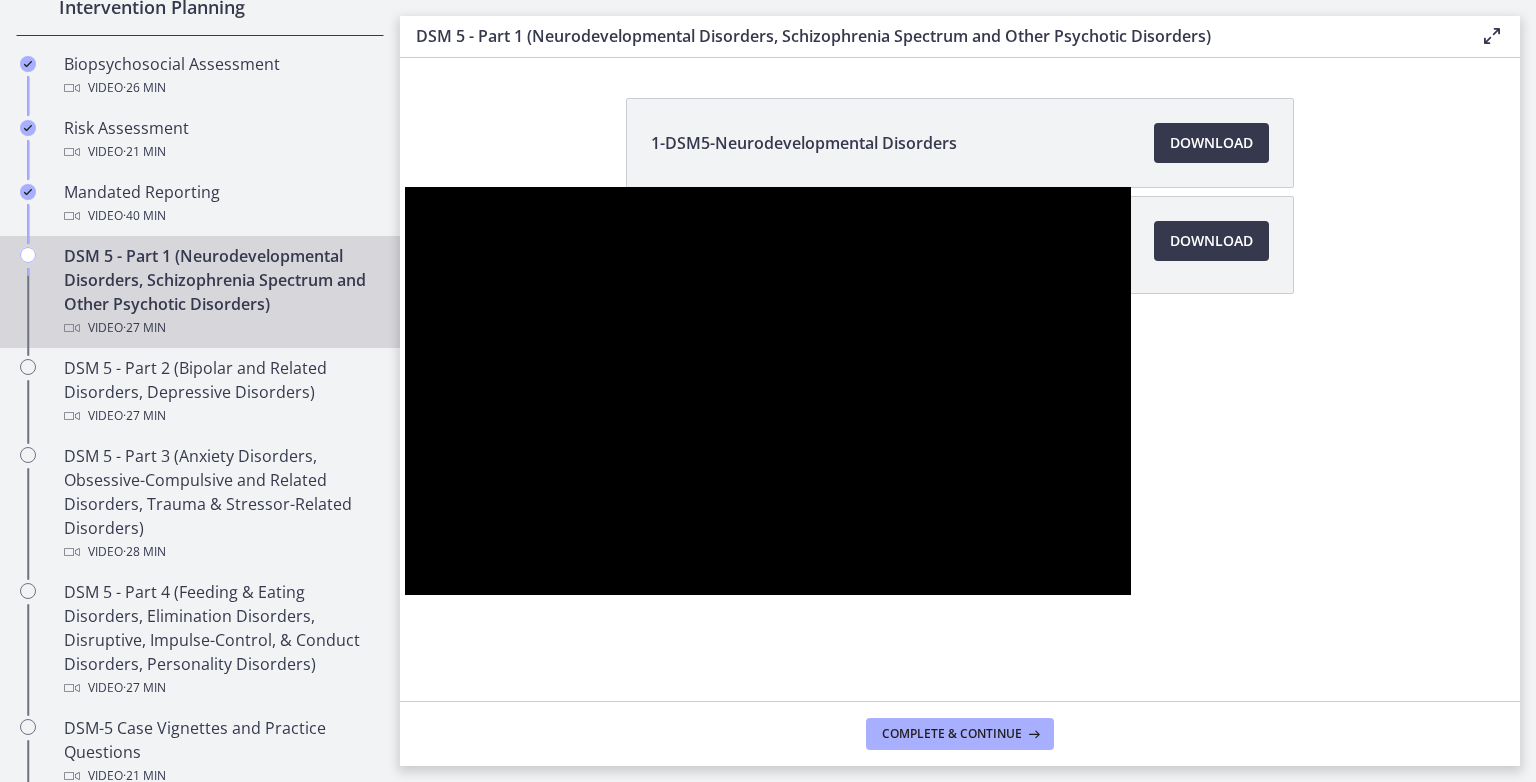 click at bounding box center (767, 391) 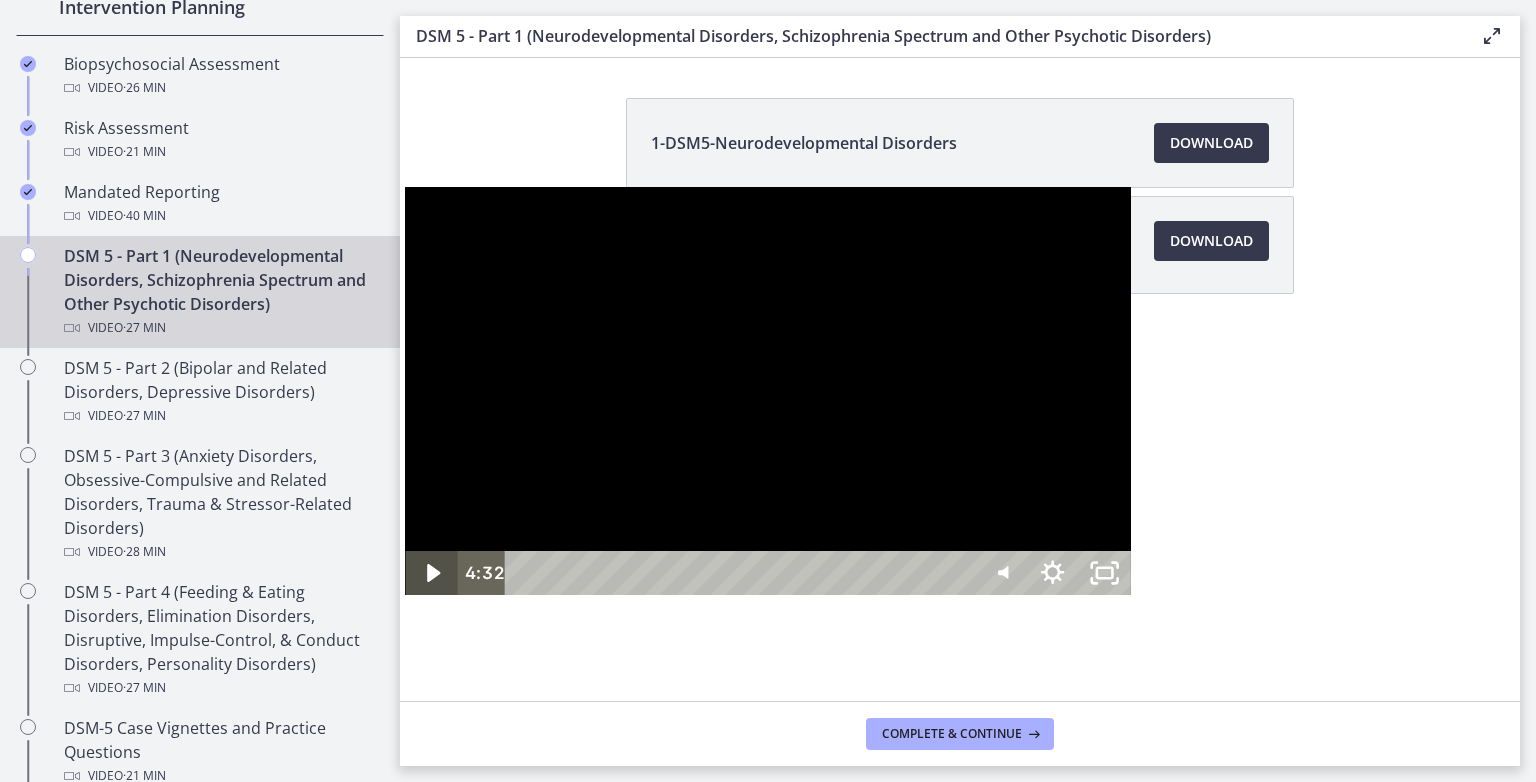 click 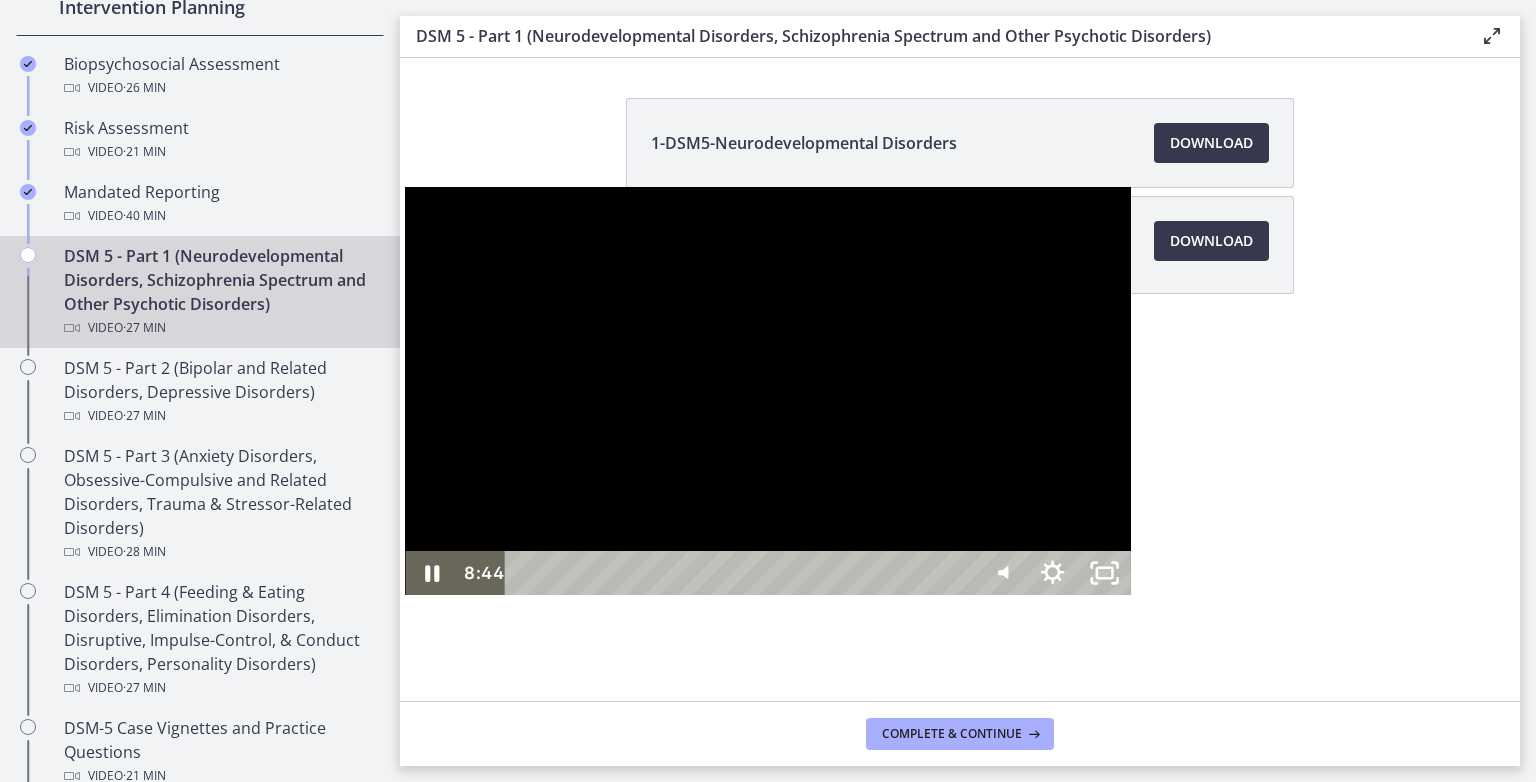 click at bounding box center (767, 391) 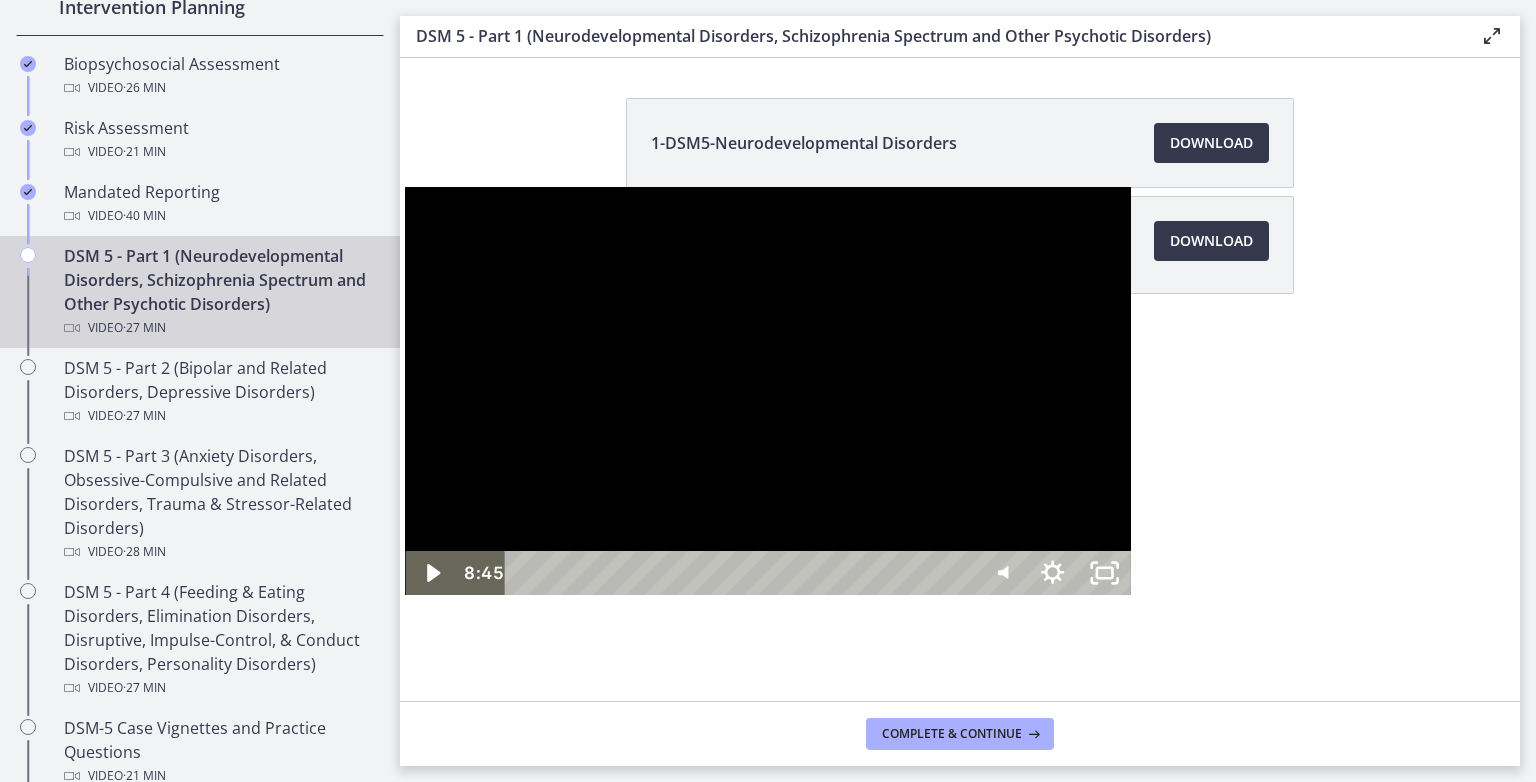 click at bounding box center (767, 391) 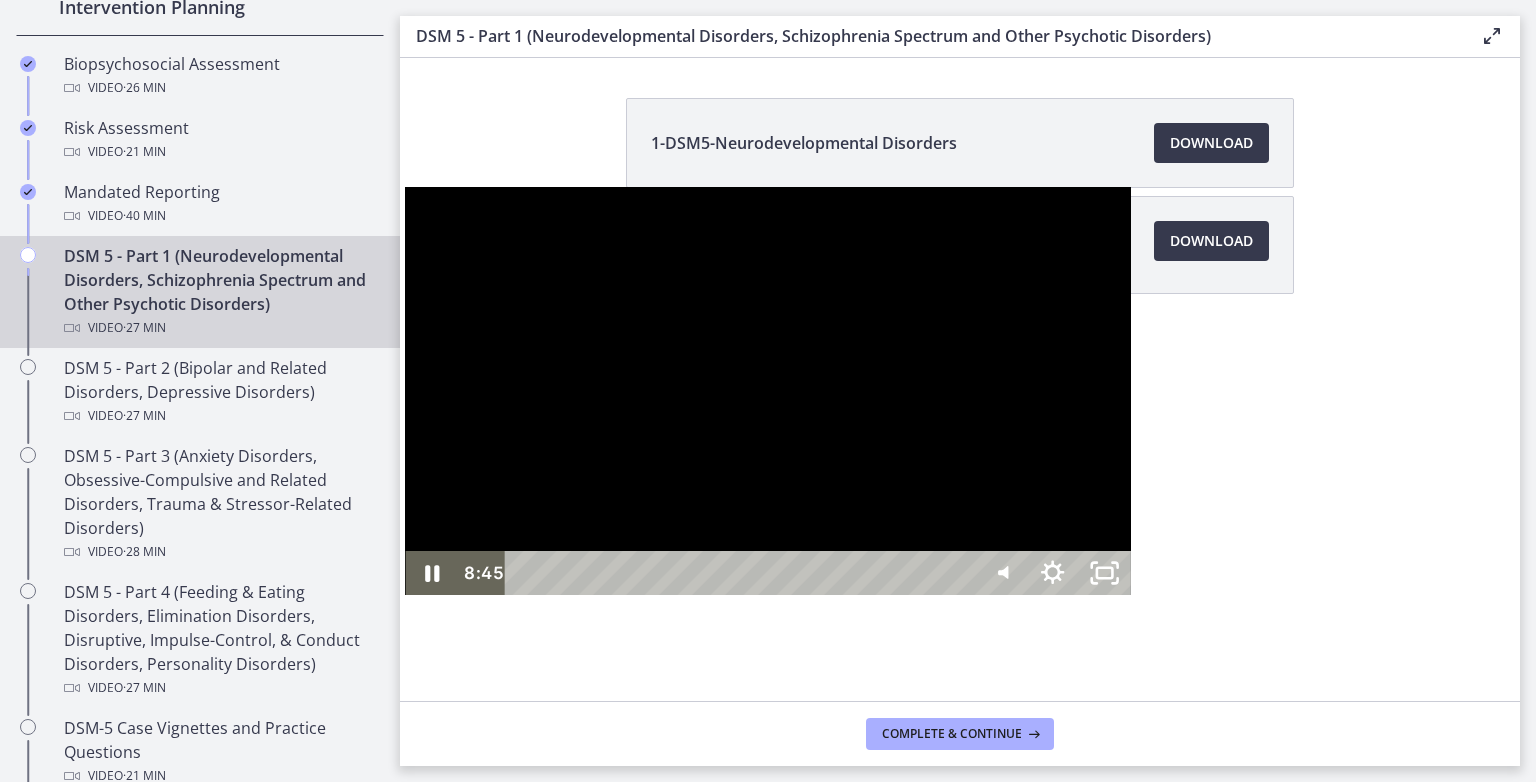 click at bounding box center [767, 391] 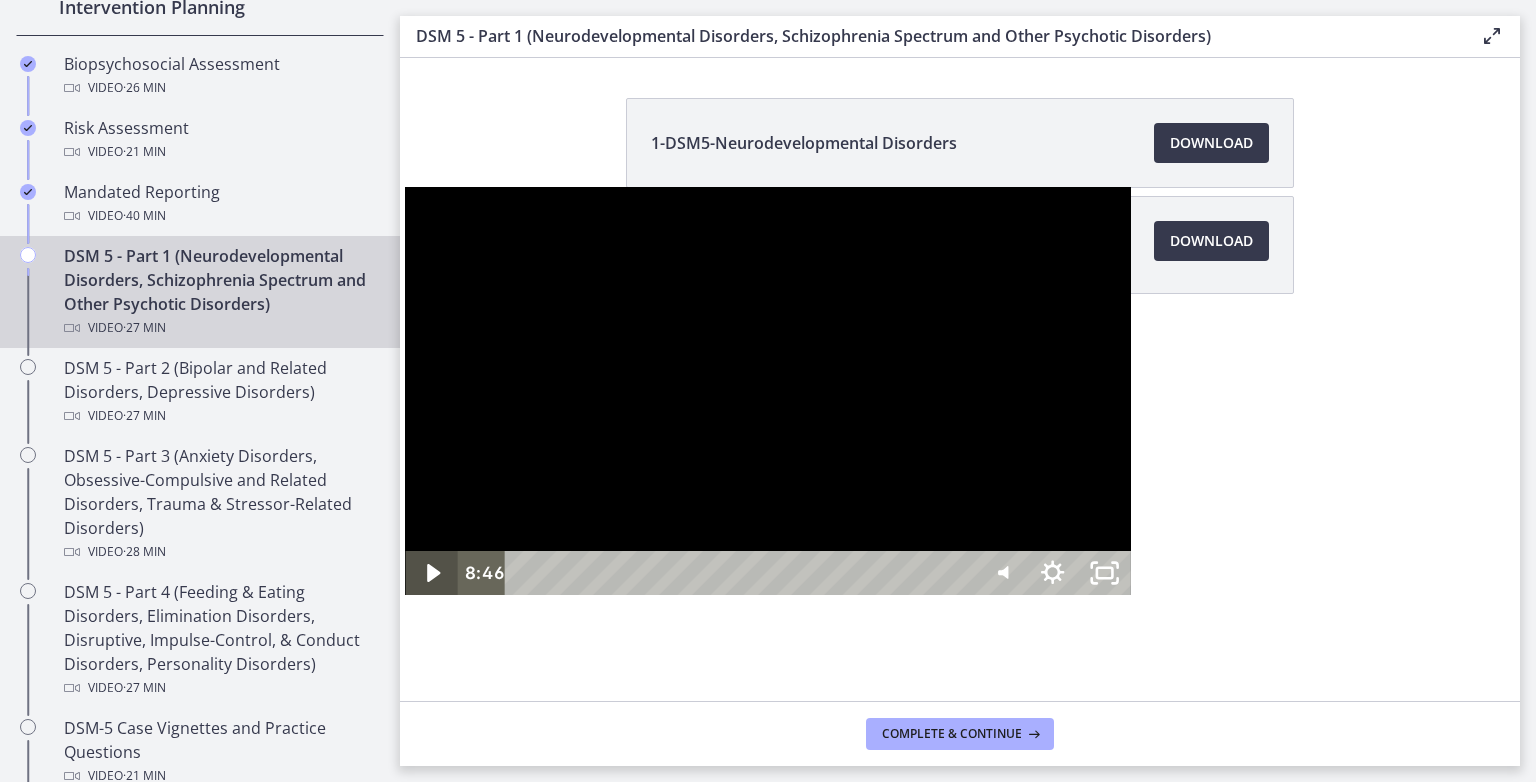 click 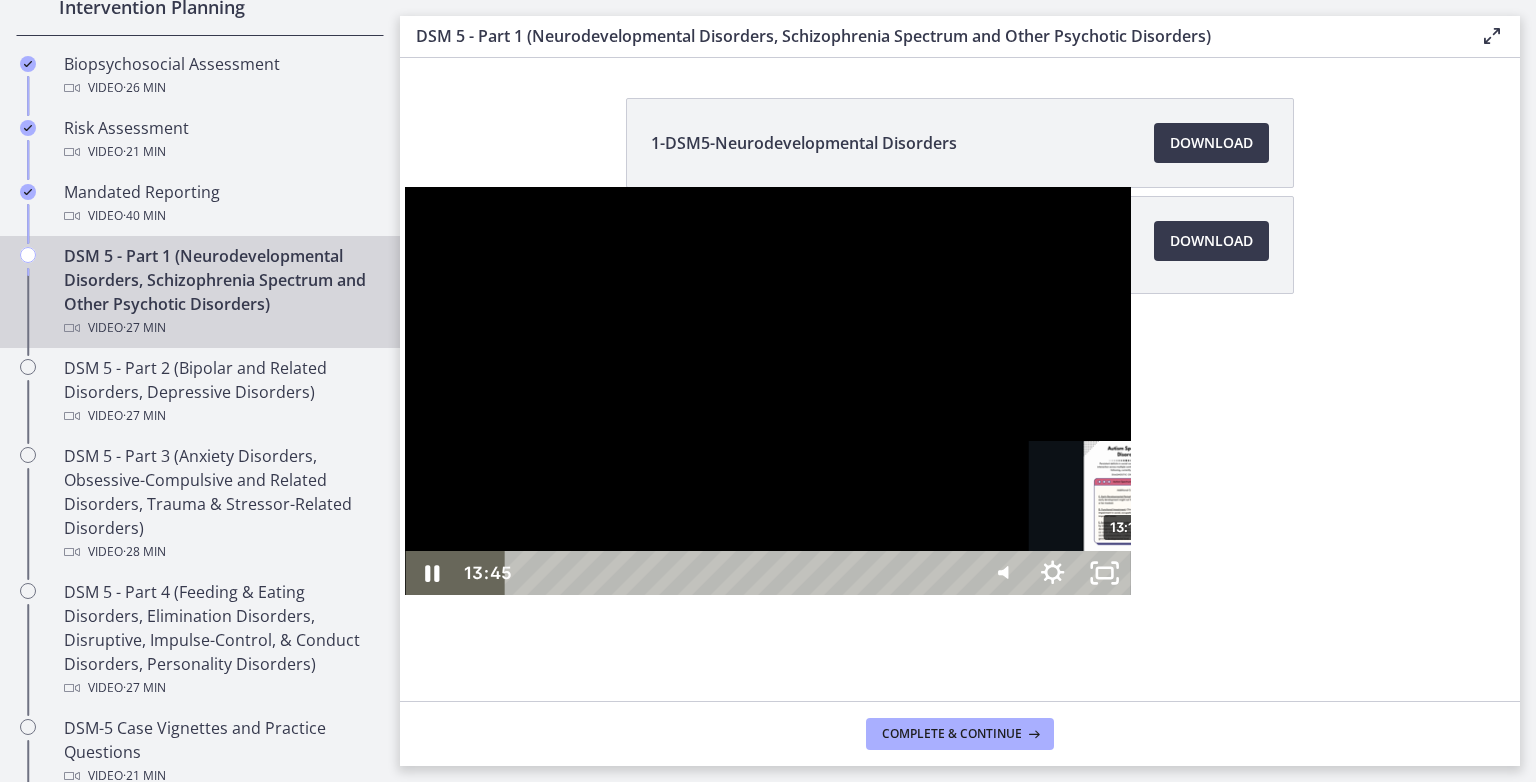 click on "13:16" at bounding box center [743, 573] 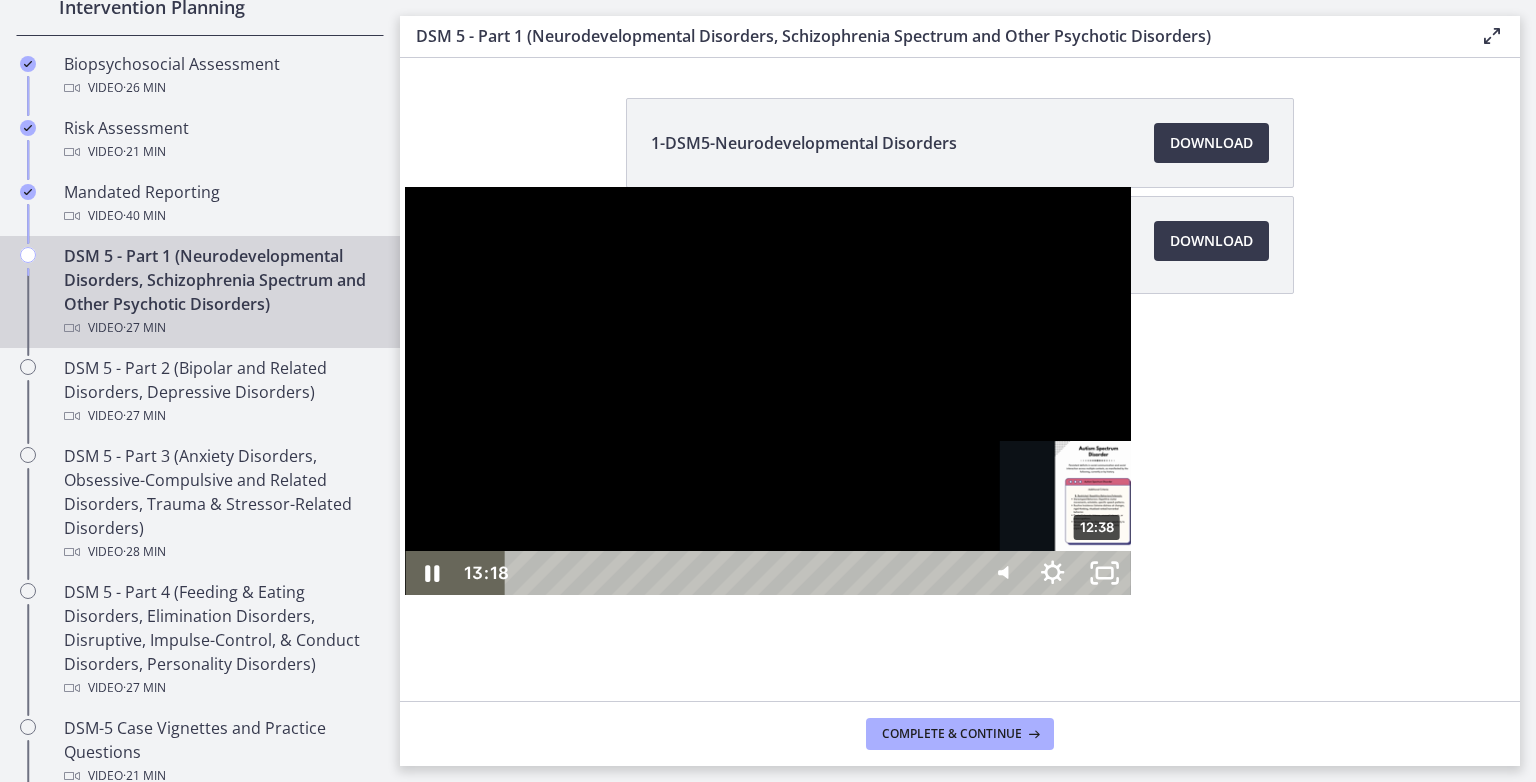 click on "12:38" at bounding box center (743, 573) 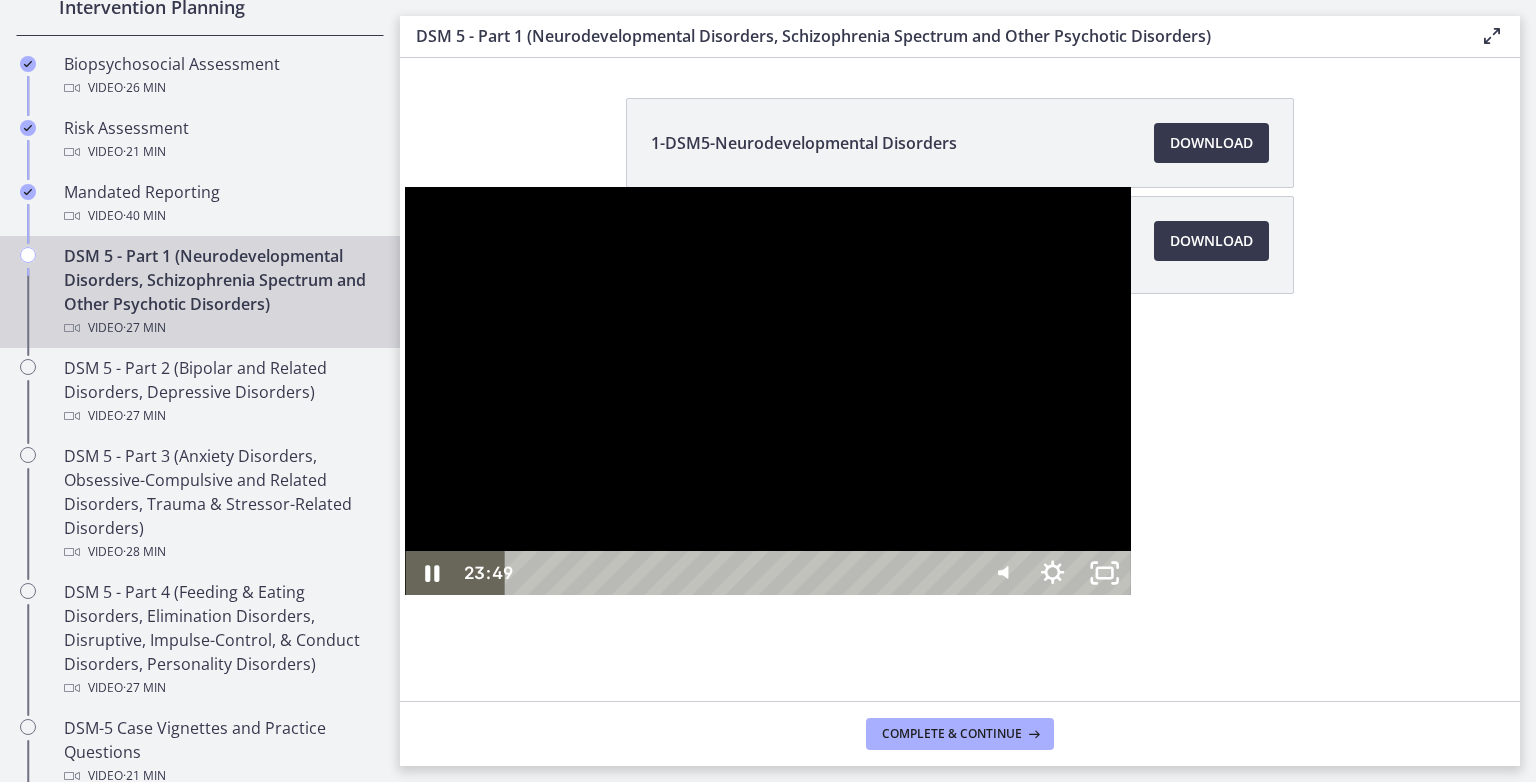 click on "25:12" at bounding box center [743, 573] 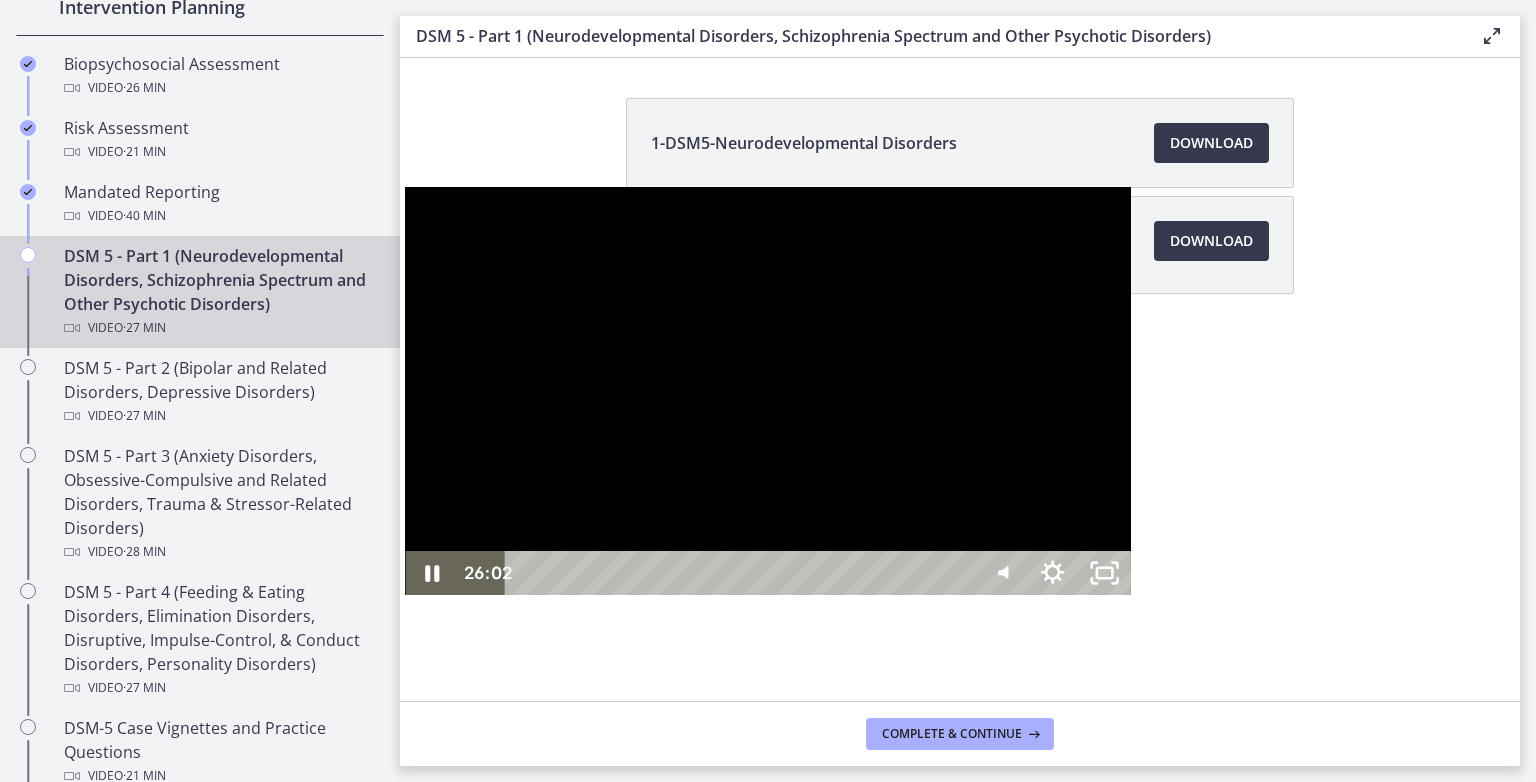 click on "26:02" at bounding box center [743, 573] 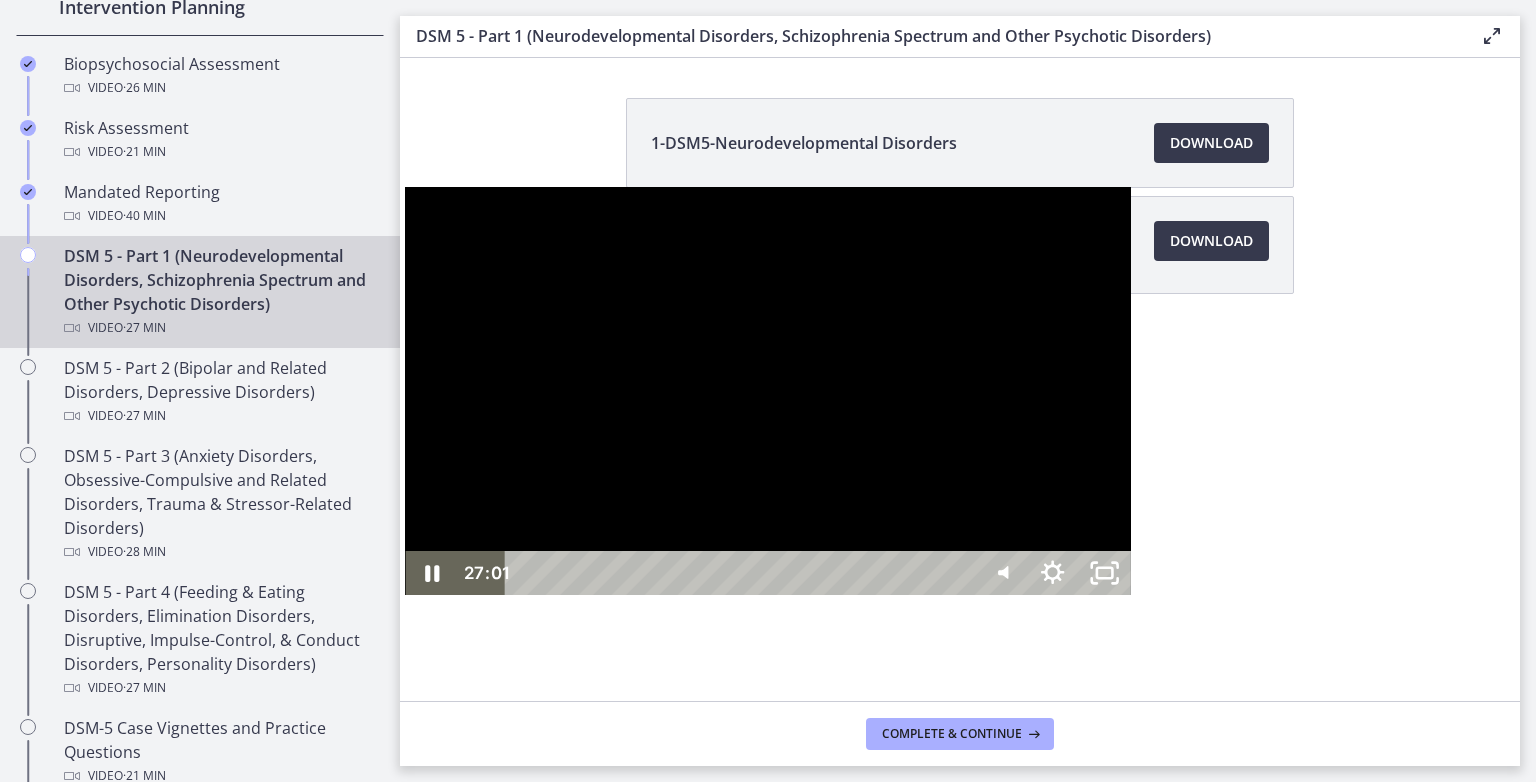 click at bounding box center (1749, 573) 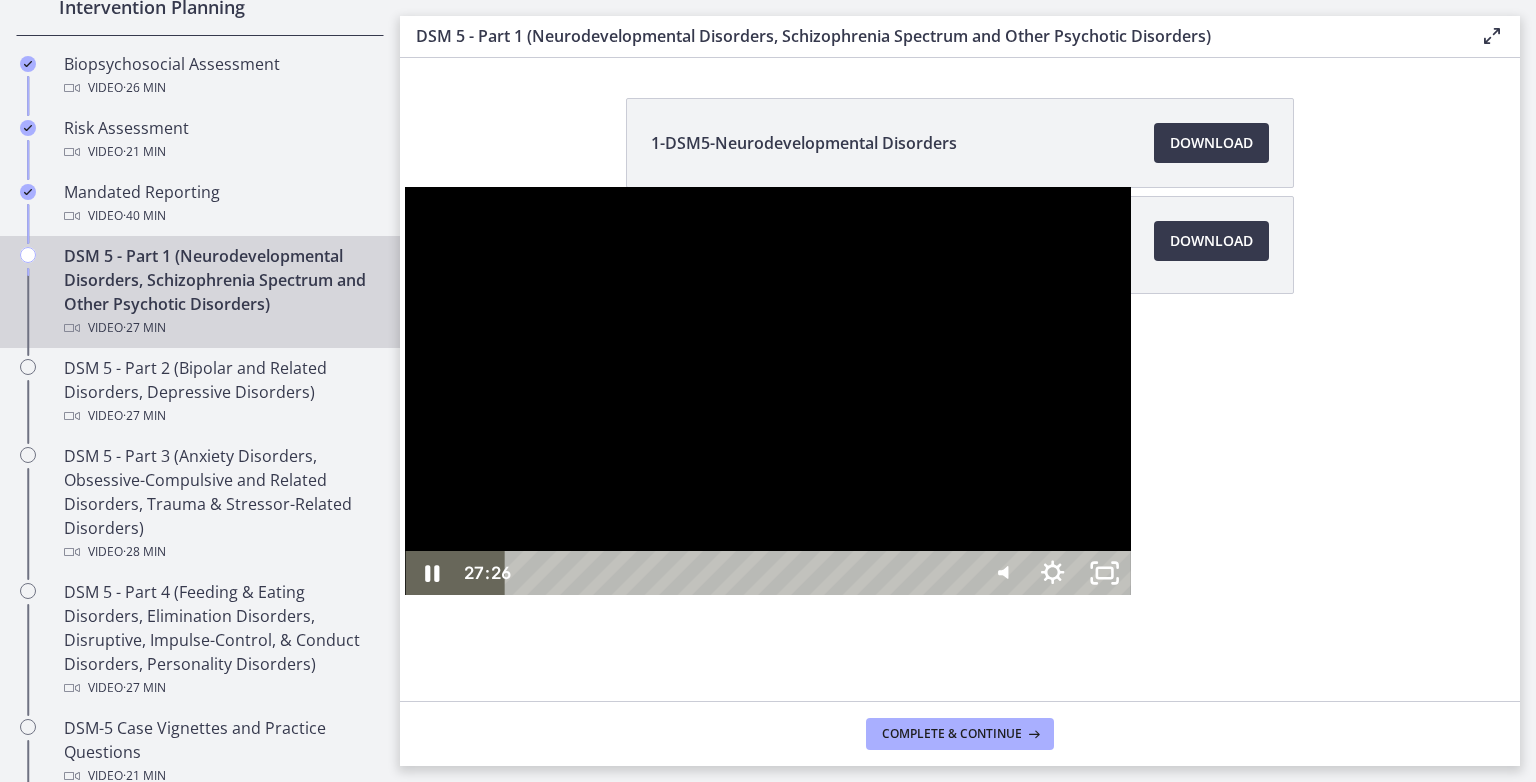 click on "27:26" at bounding box center [743, 573] 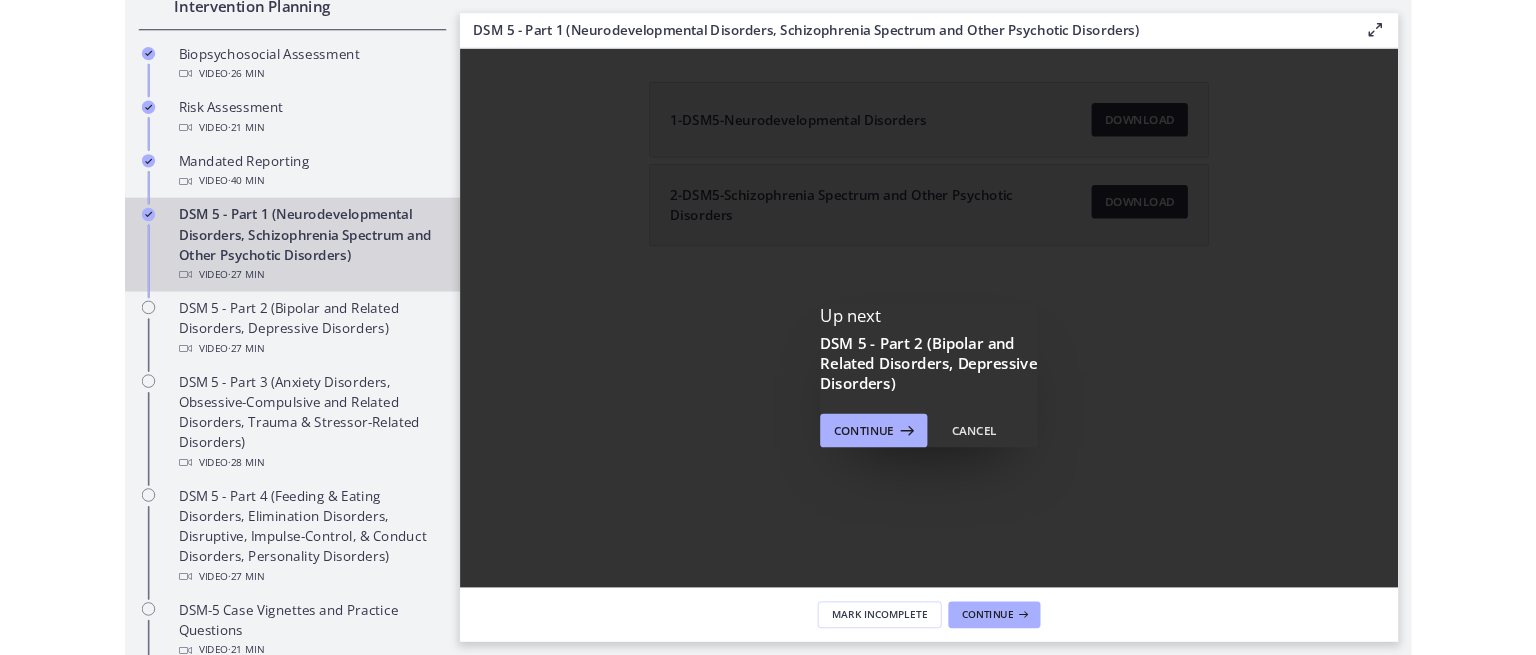 scroll, scrollTop: 0, scrollLeft: 0, axis: both 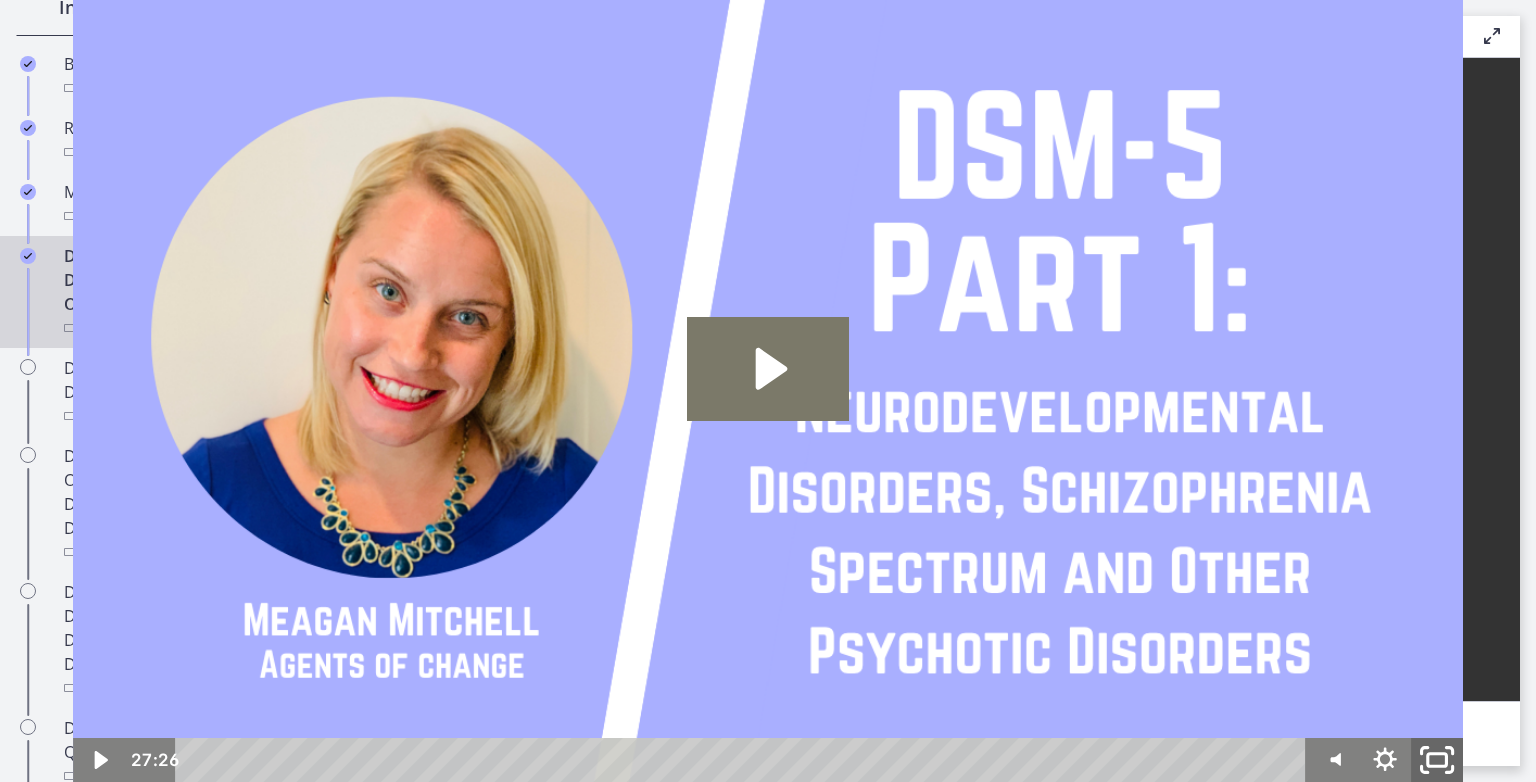 click 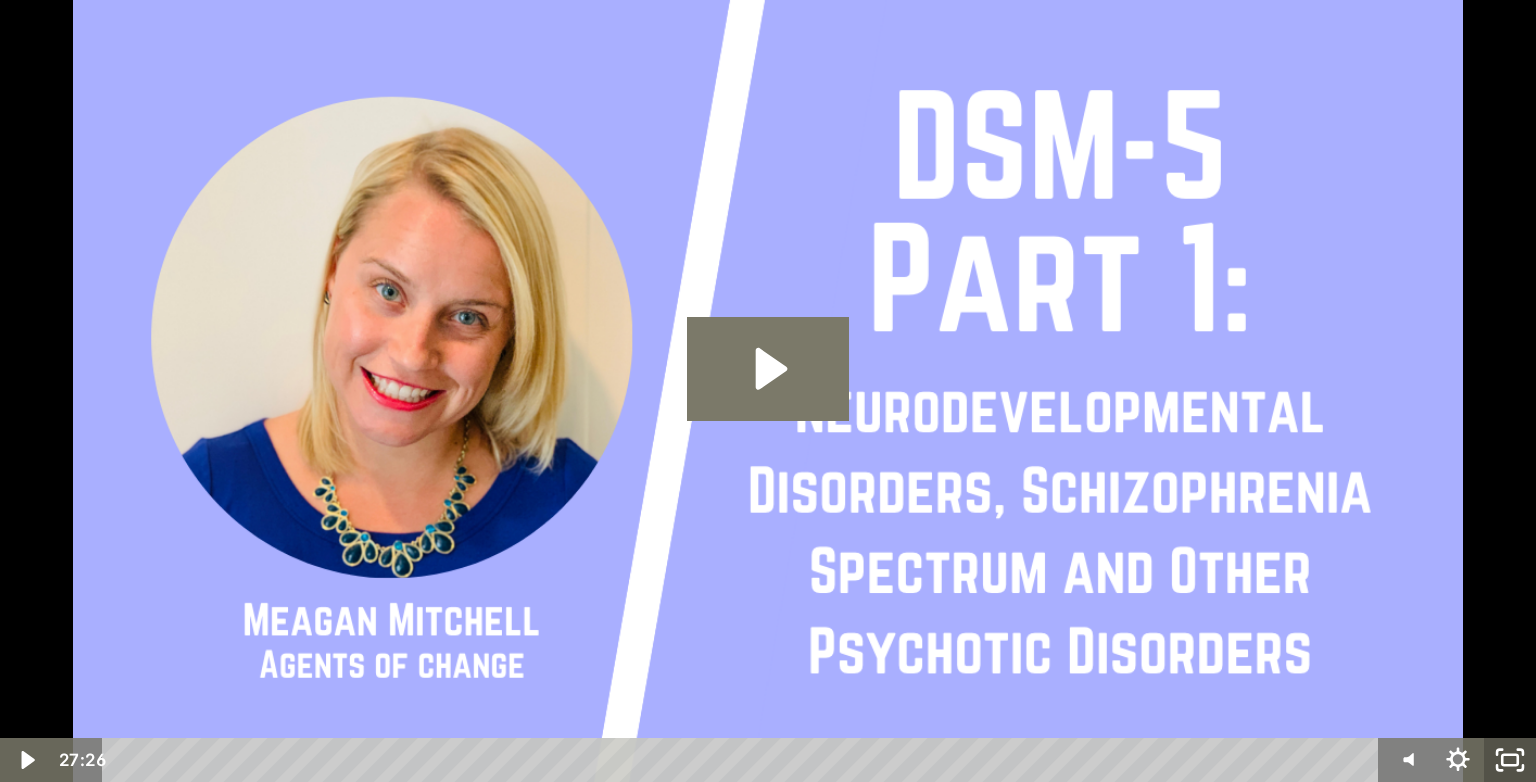 click 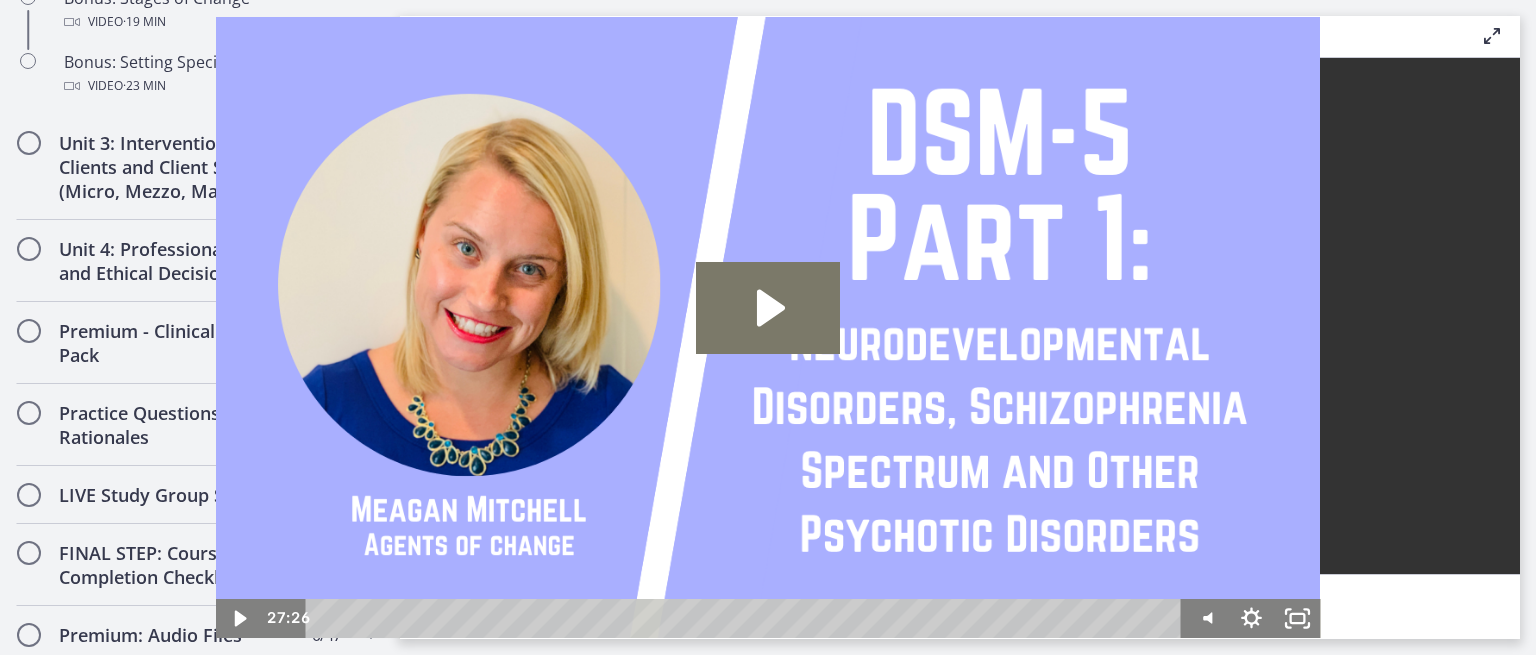 scroll, scrollTop: 1961, scrollLeft: 0, axis: vertical 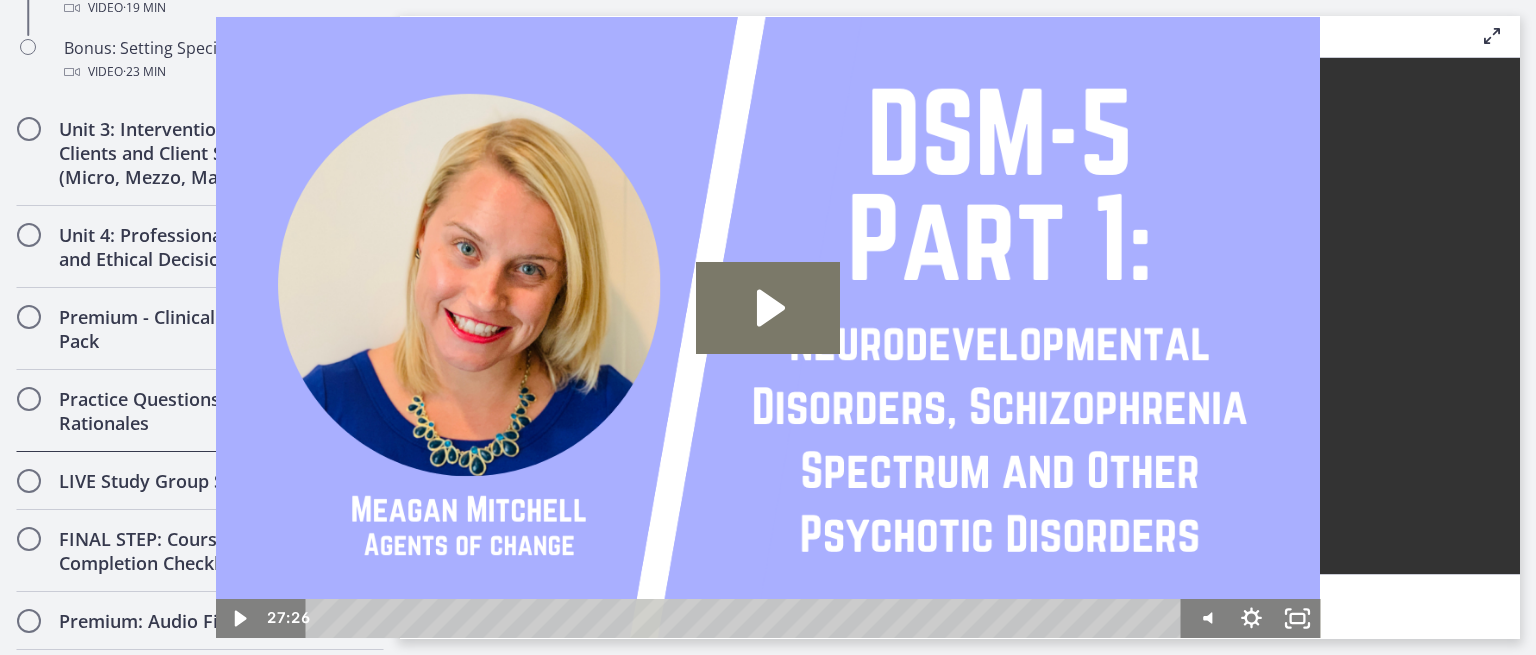click on "Practice Questions and Rationales
0  /  8
Completed" at bounding box center (200, 411) 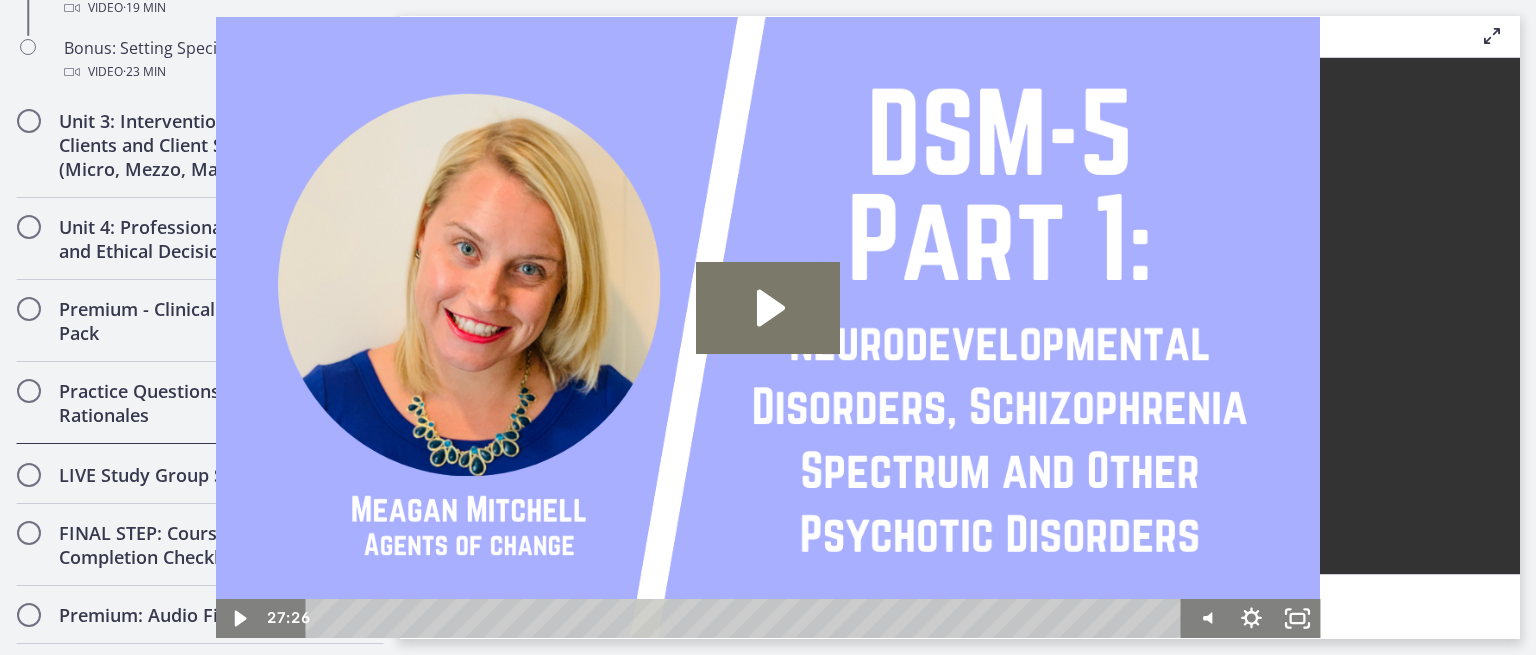 scroll, scrollTop: 1676, scrollLeft: 0, axis: vertical 